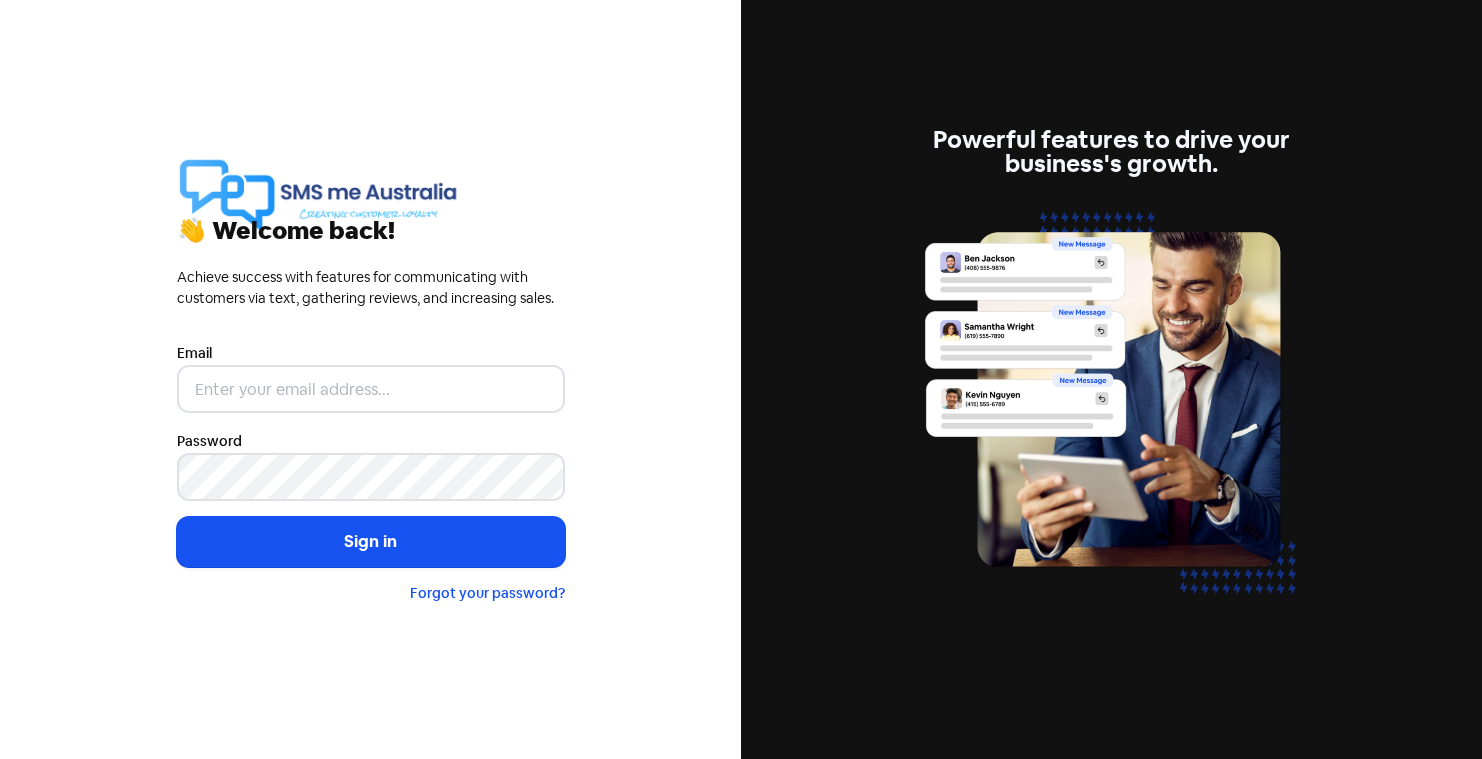 scroll, scrollTop: 0, scrollLeft: 0, axis: both 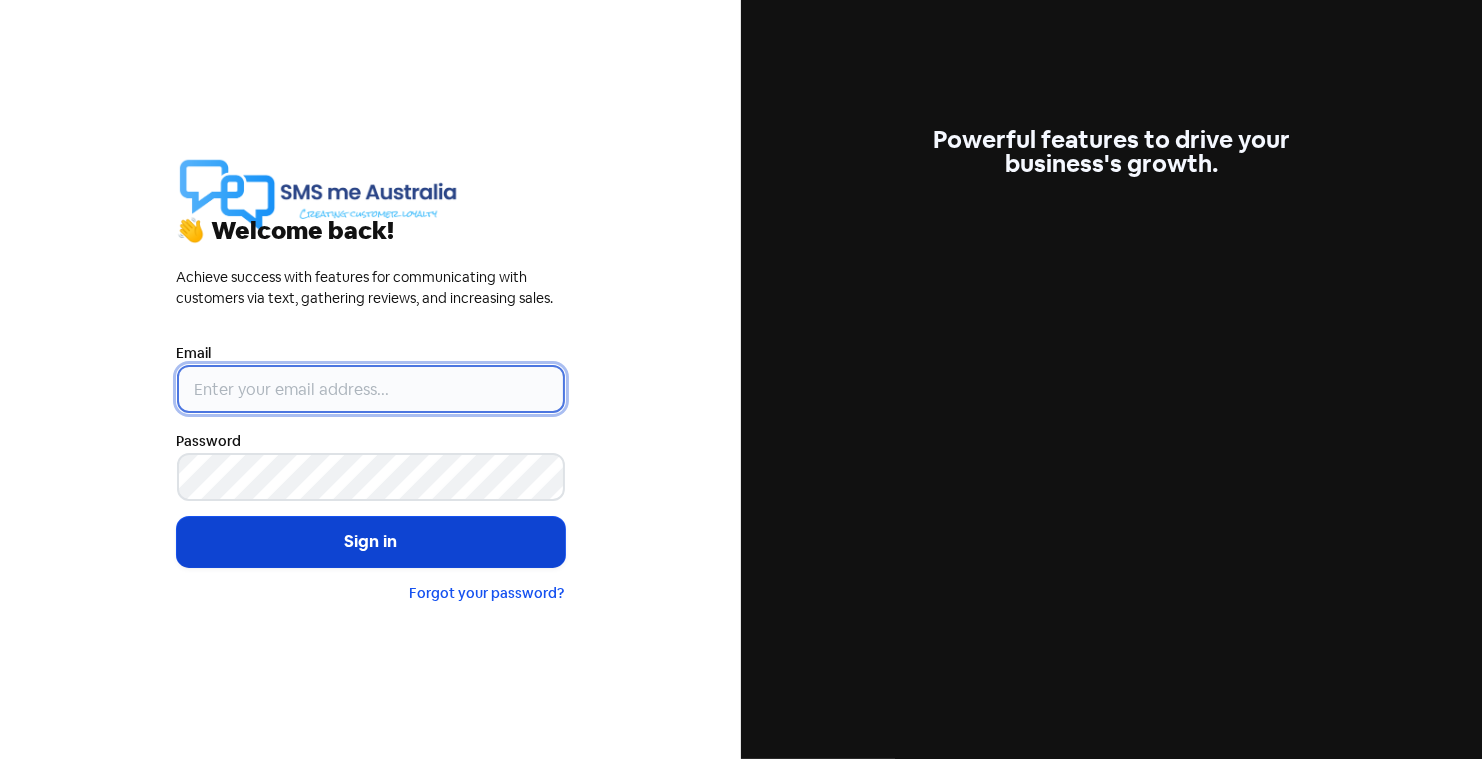 type on "[NAME]@[DOMAIN].com.au" 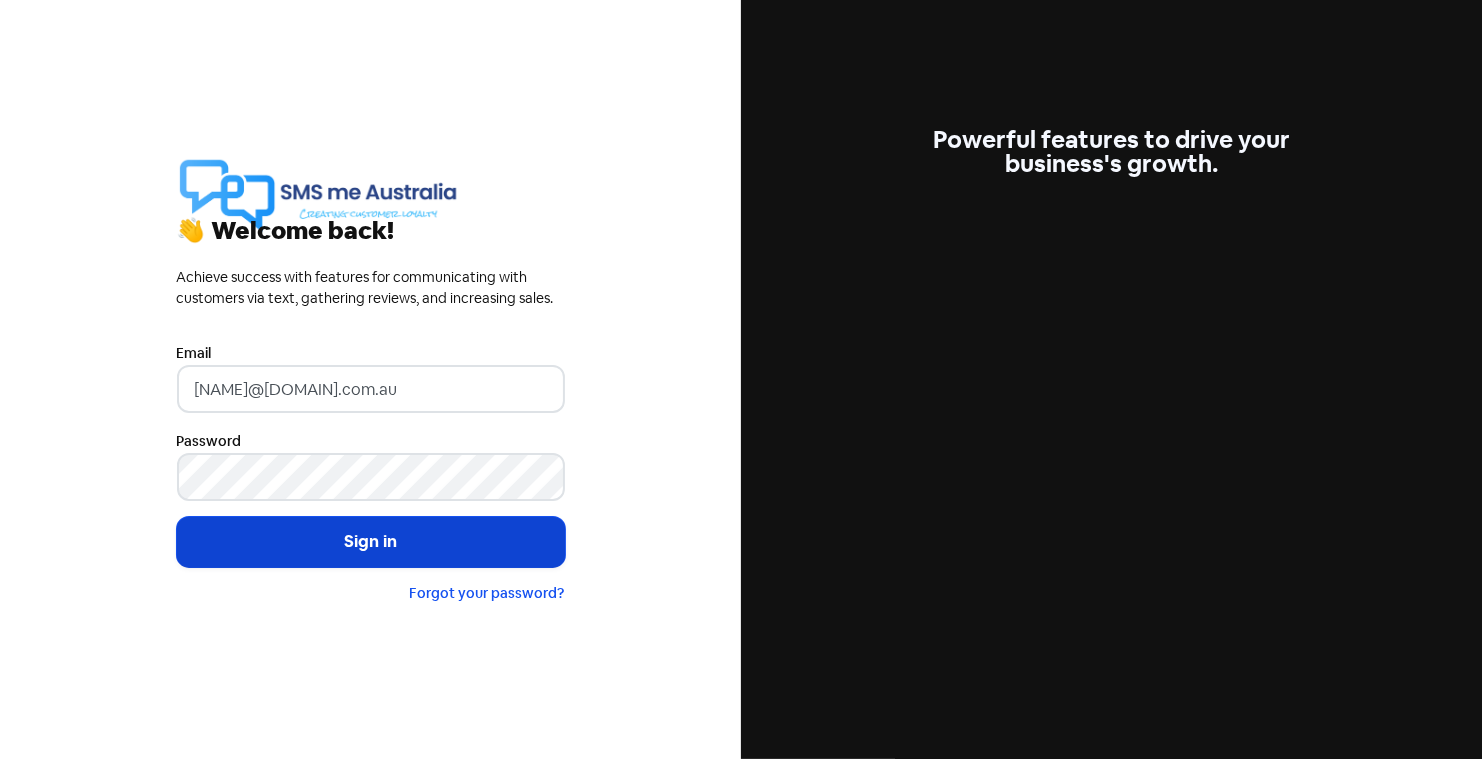 click on "Sign in" at bounding box center [371, 542] 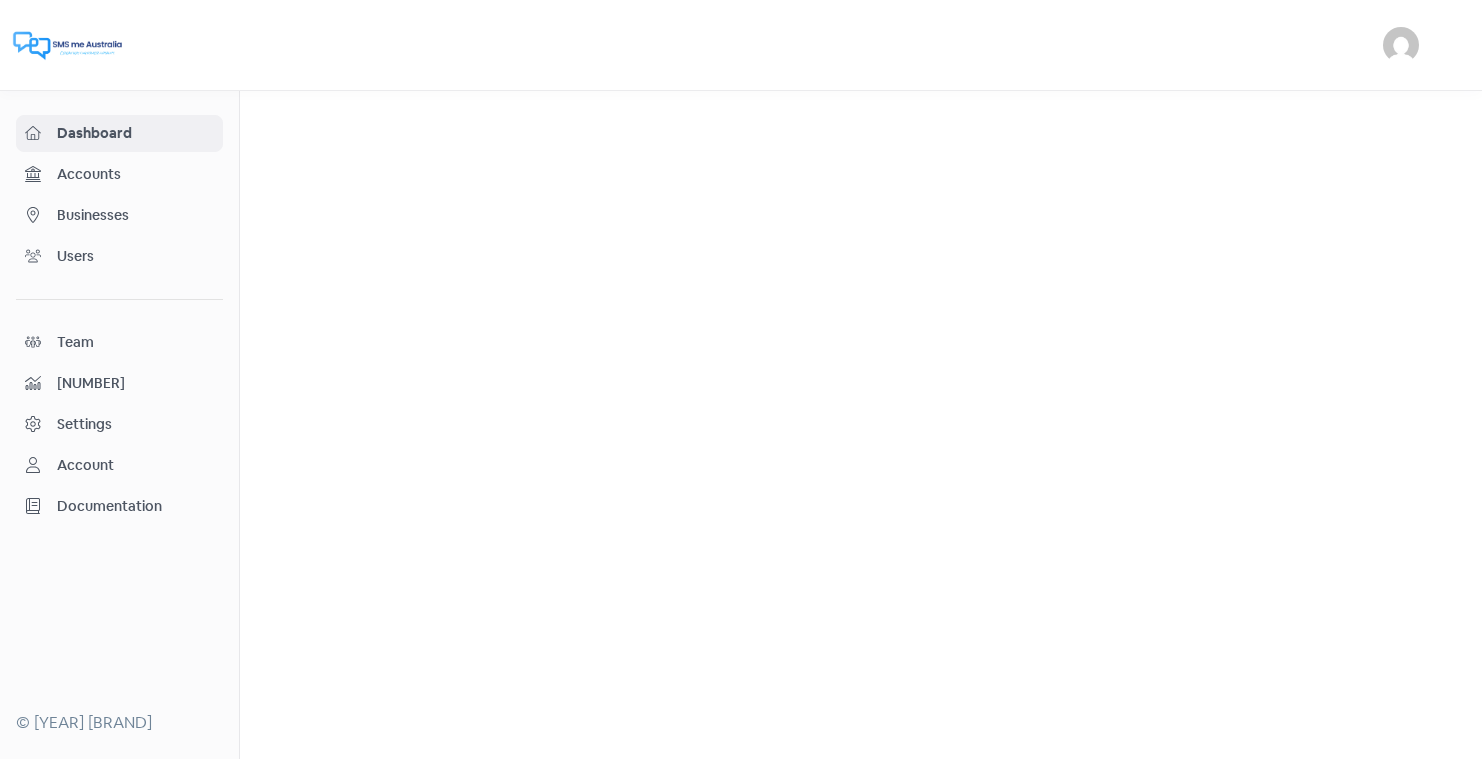 scroll, scrollTop: 0, scrollLeft: 0, axis: both 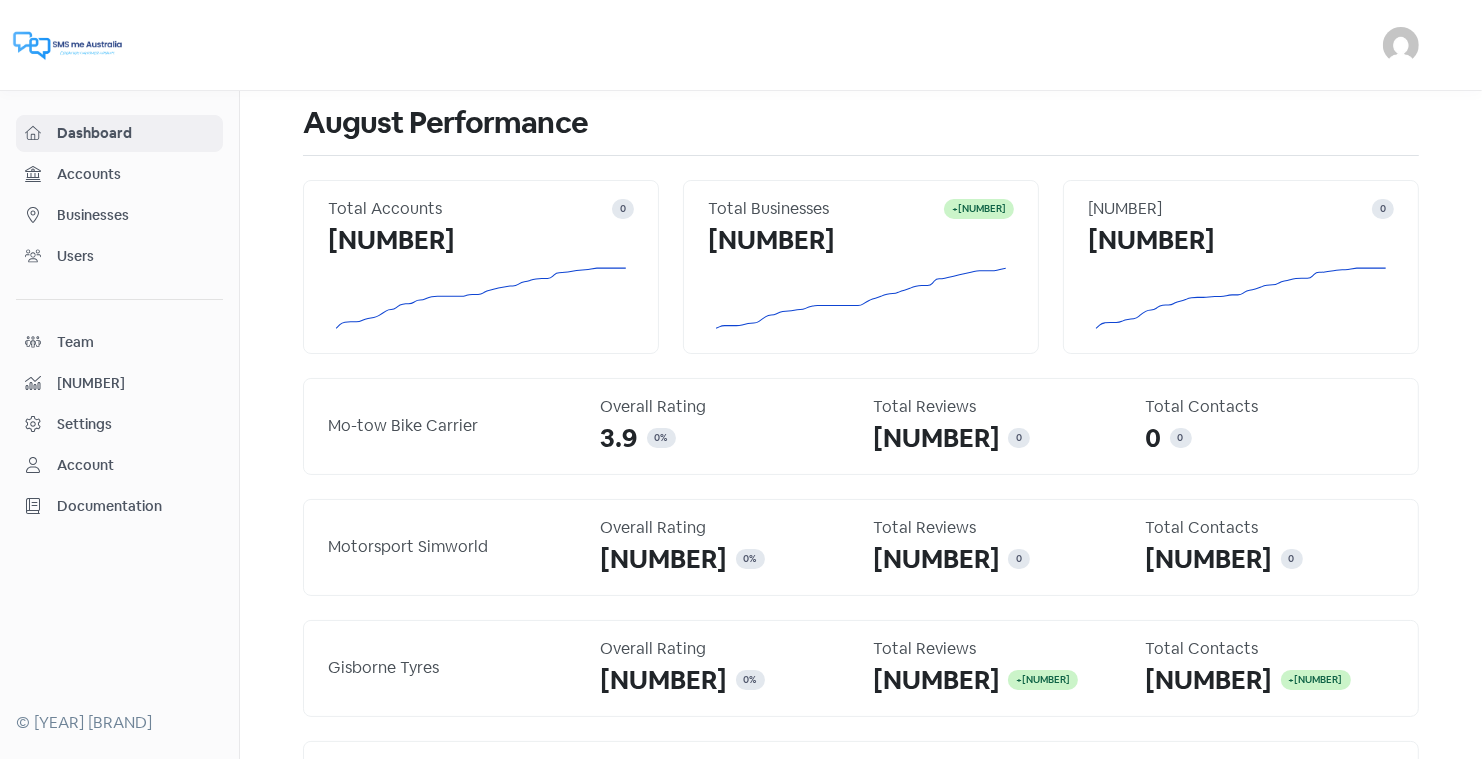 click on "Businesses" at bounding box center (135, 215) 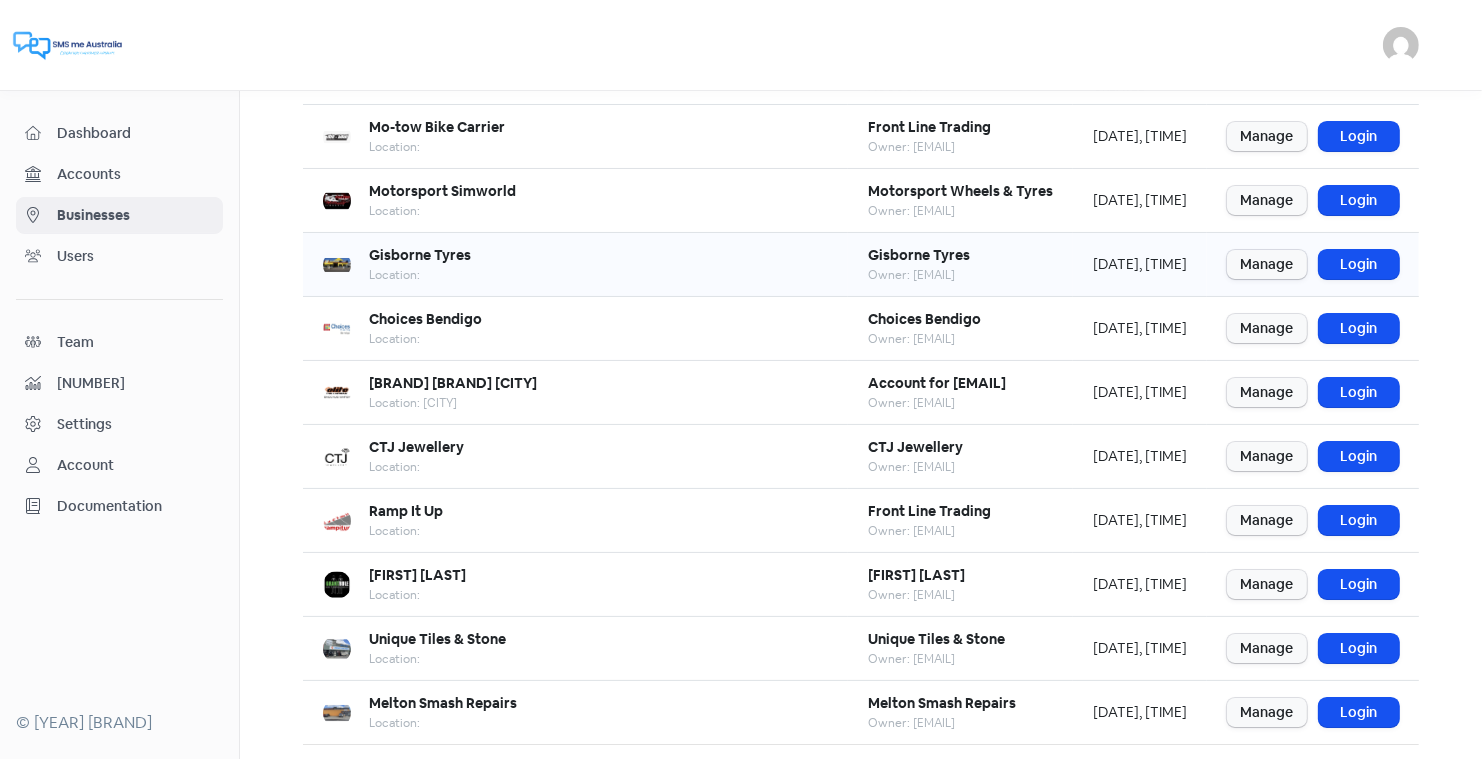 scroll, scrollTop: 192, scrollLeft: 0, axis: vertical 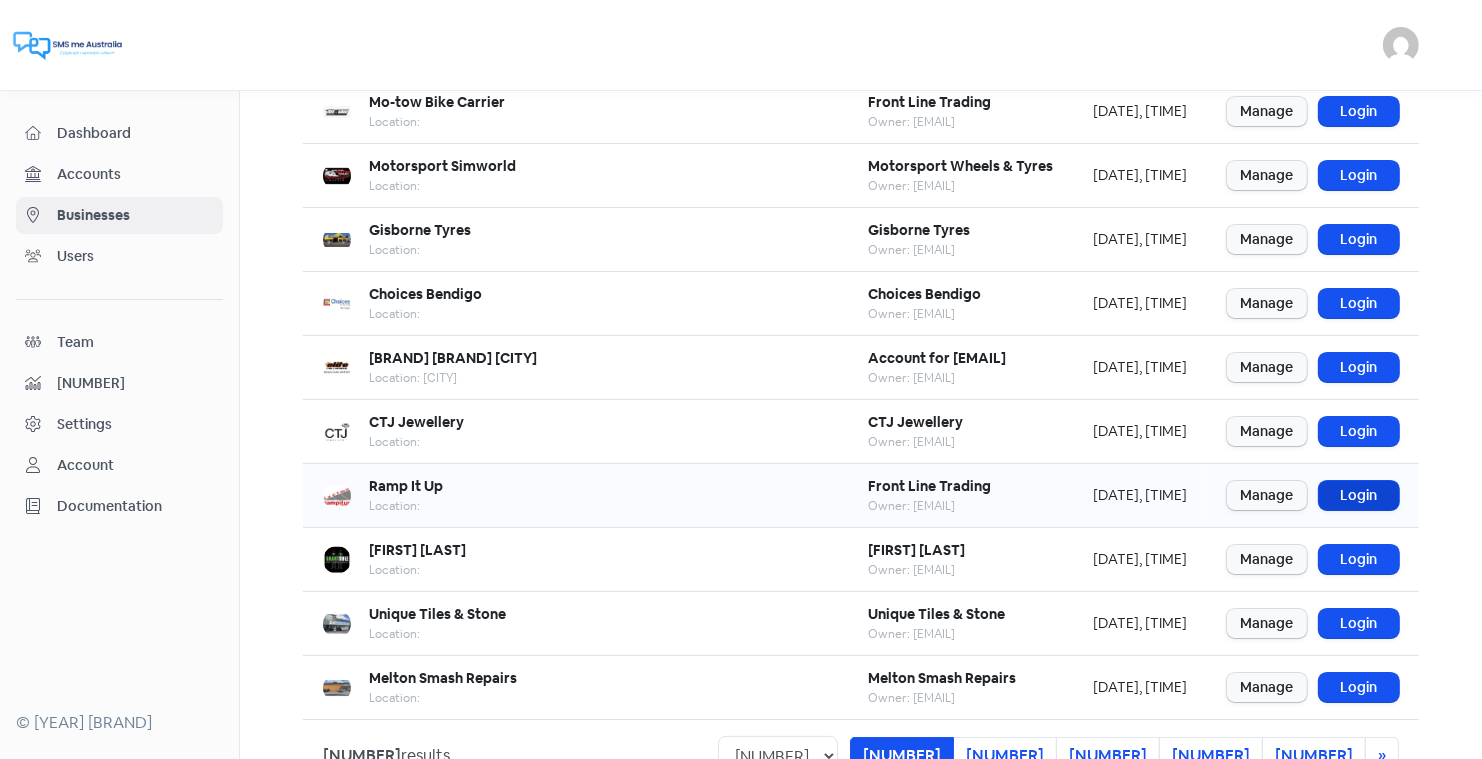 click on "Login" at bounding box center (1359, 495) 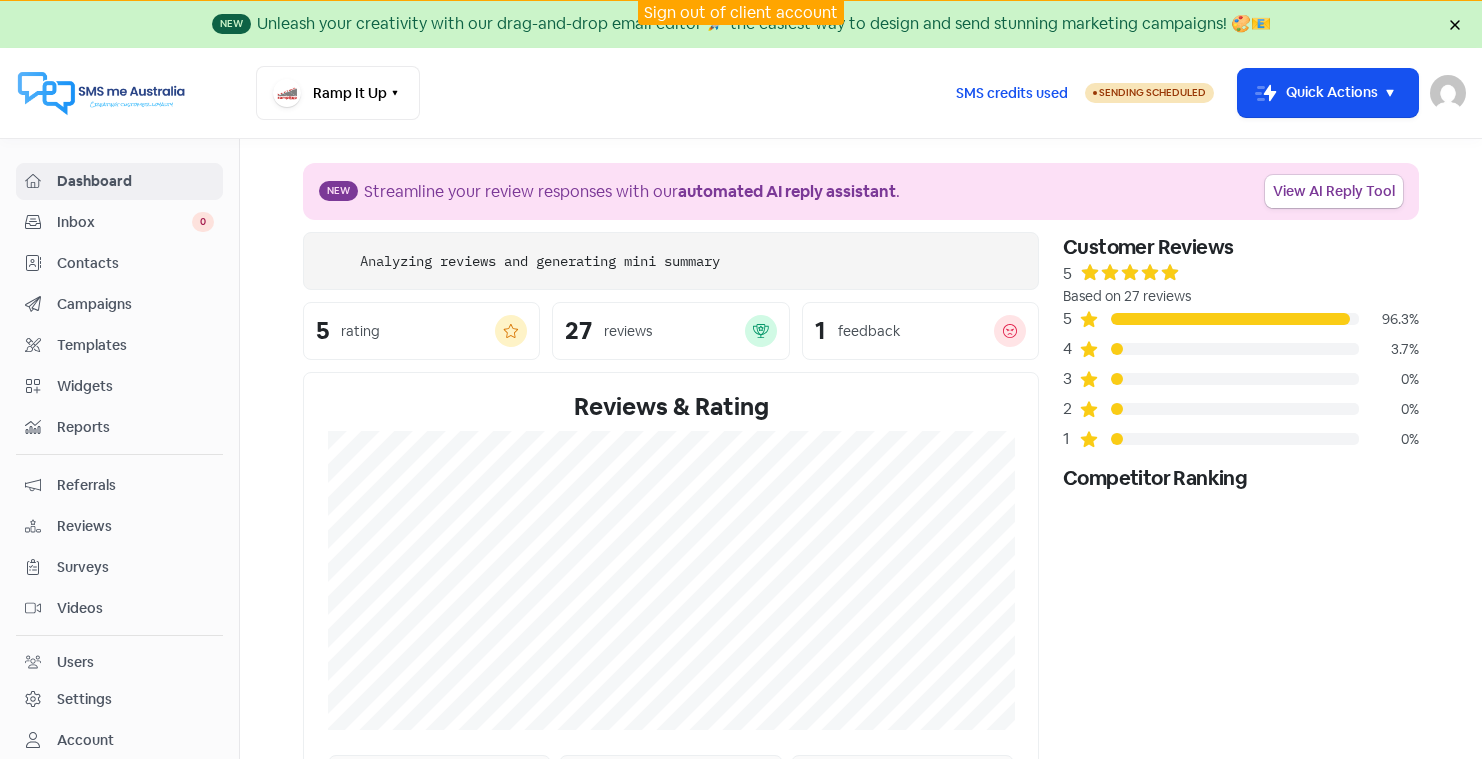 scroll, scrollTop: 0, scrollLeft: 0, axis: both 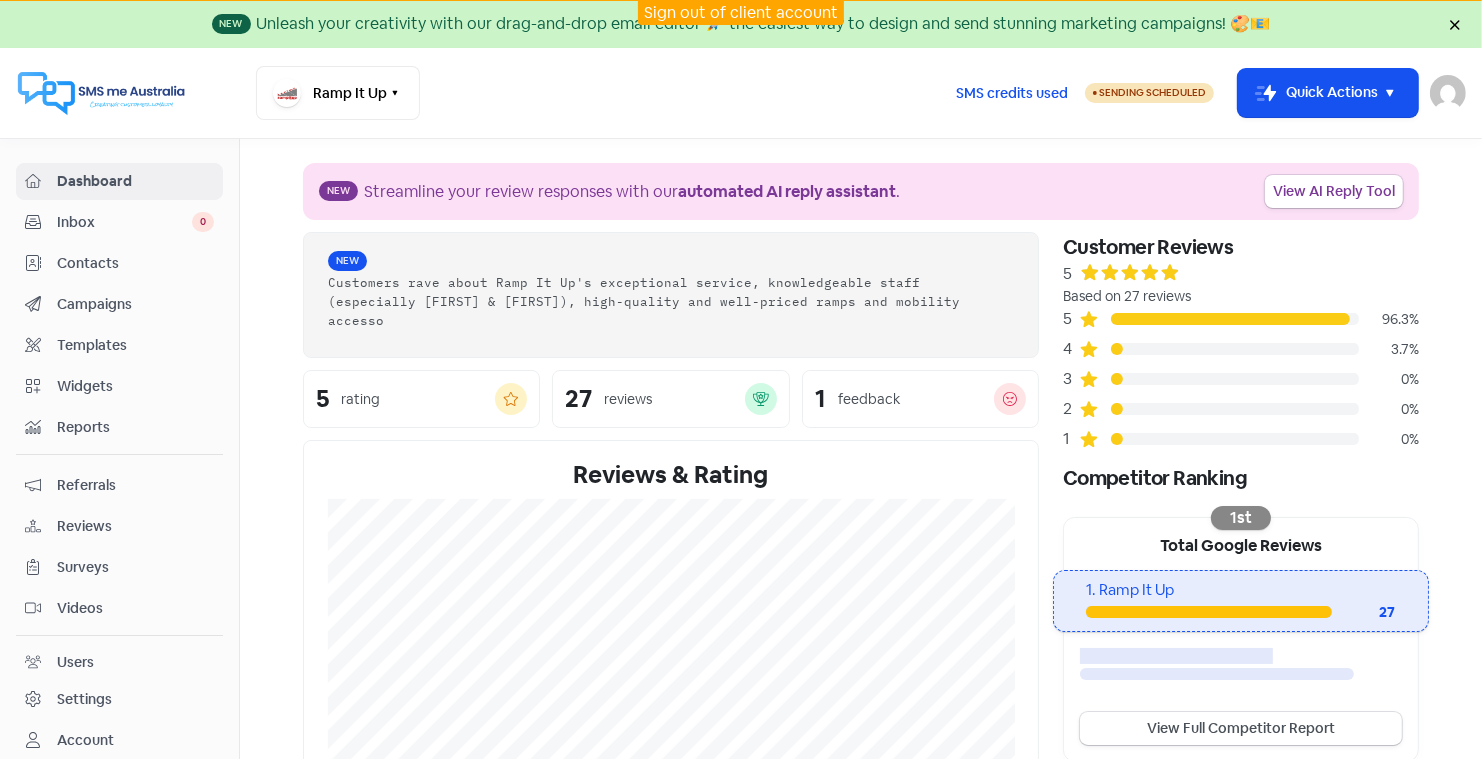 click on "Campaigns" at bounding box center (135, 304) 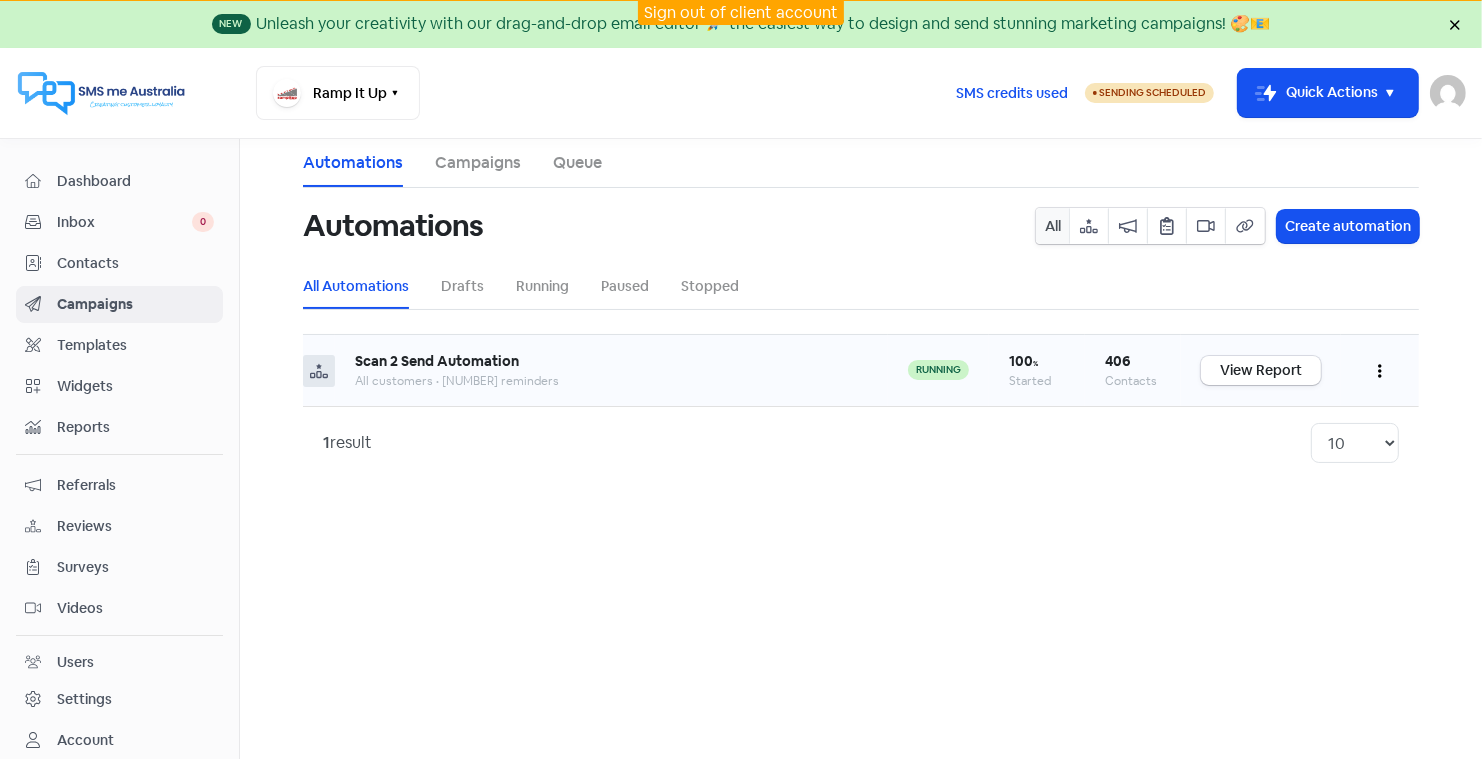 click 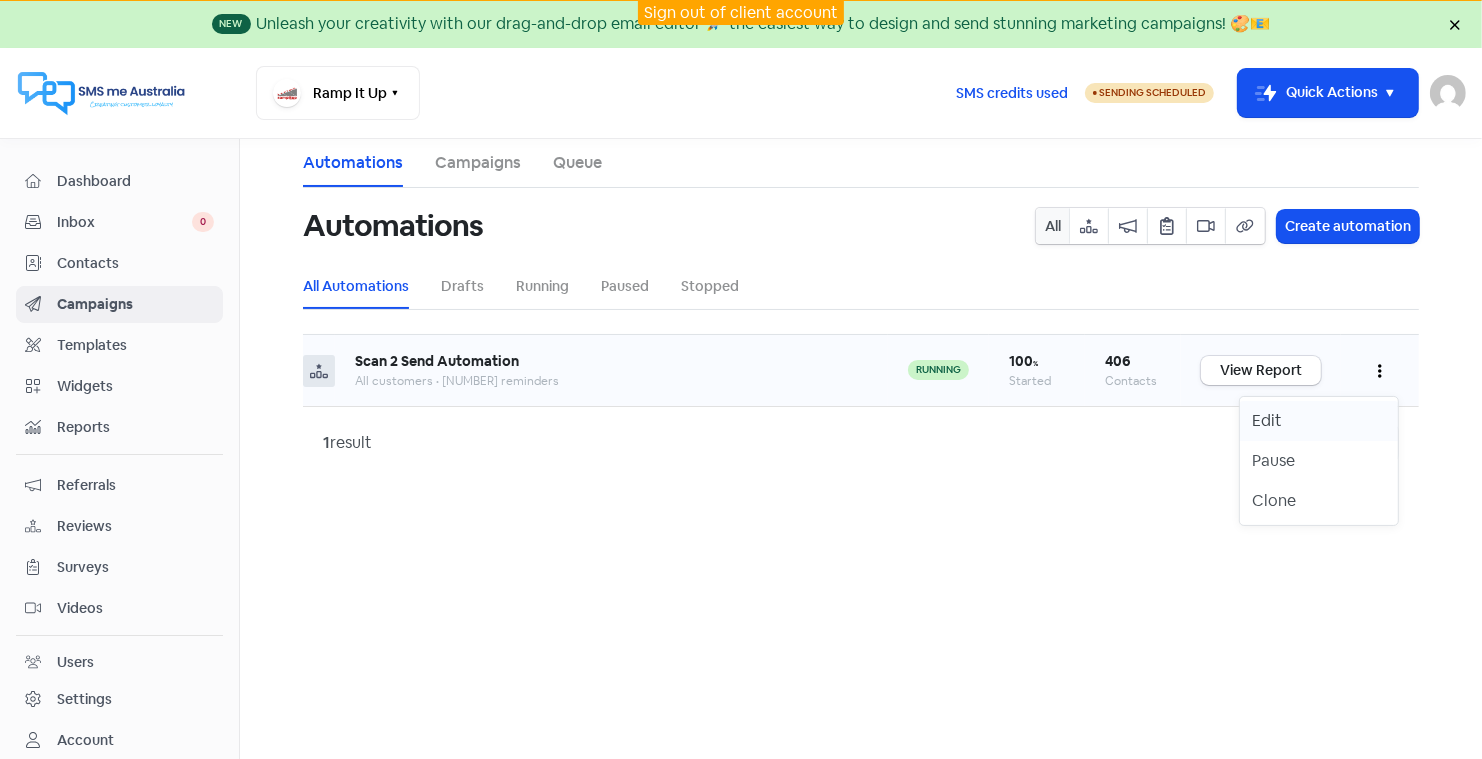 click on "Edit" at bounding box center [1319, 421] 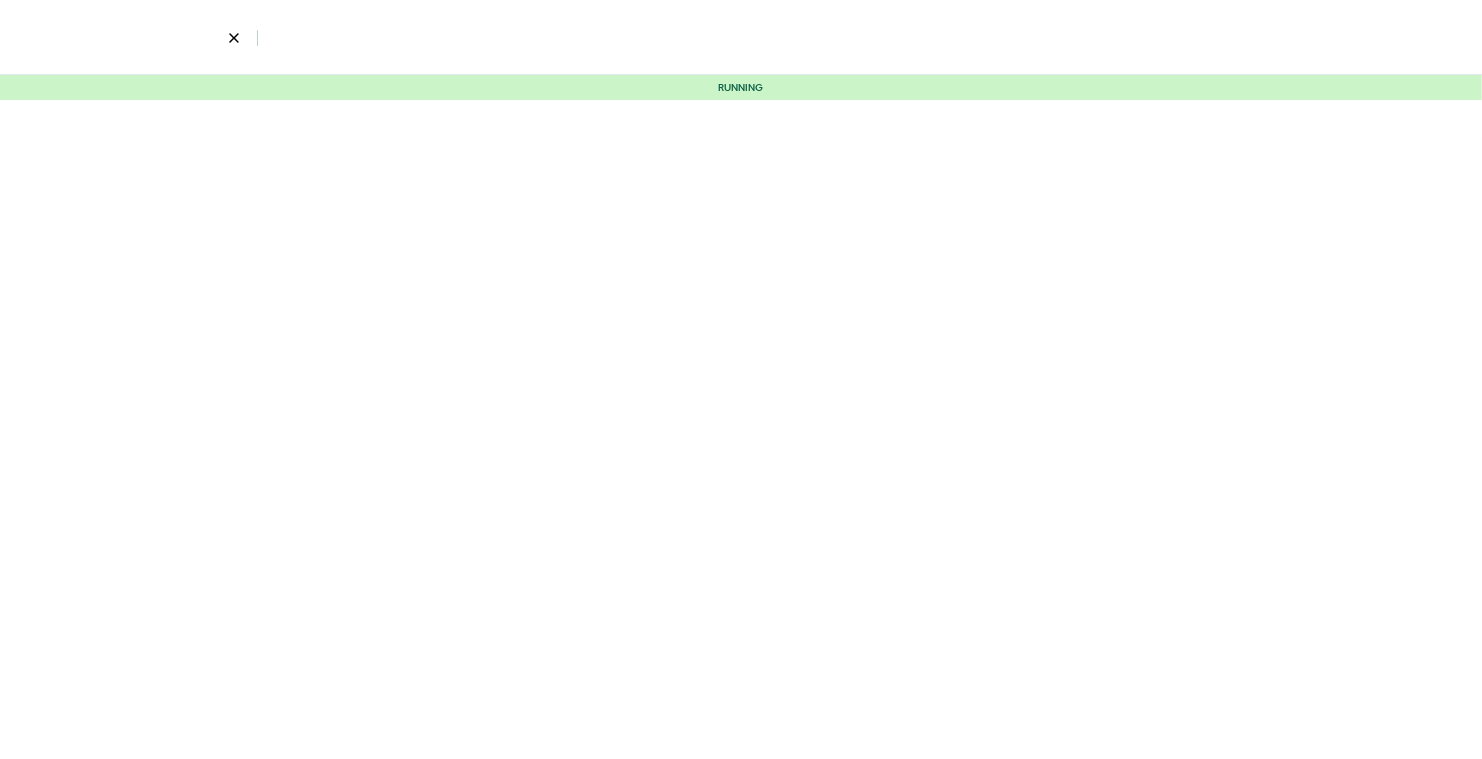 select on "3532" 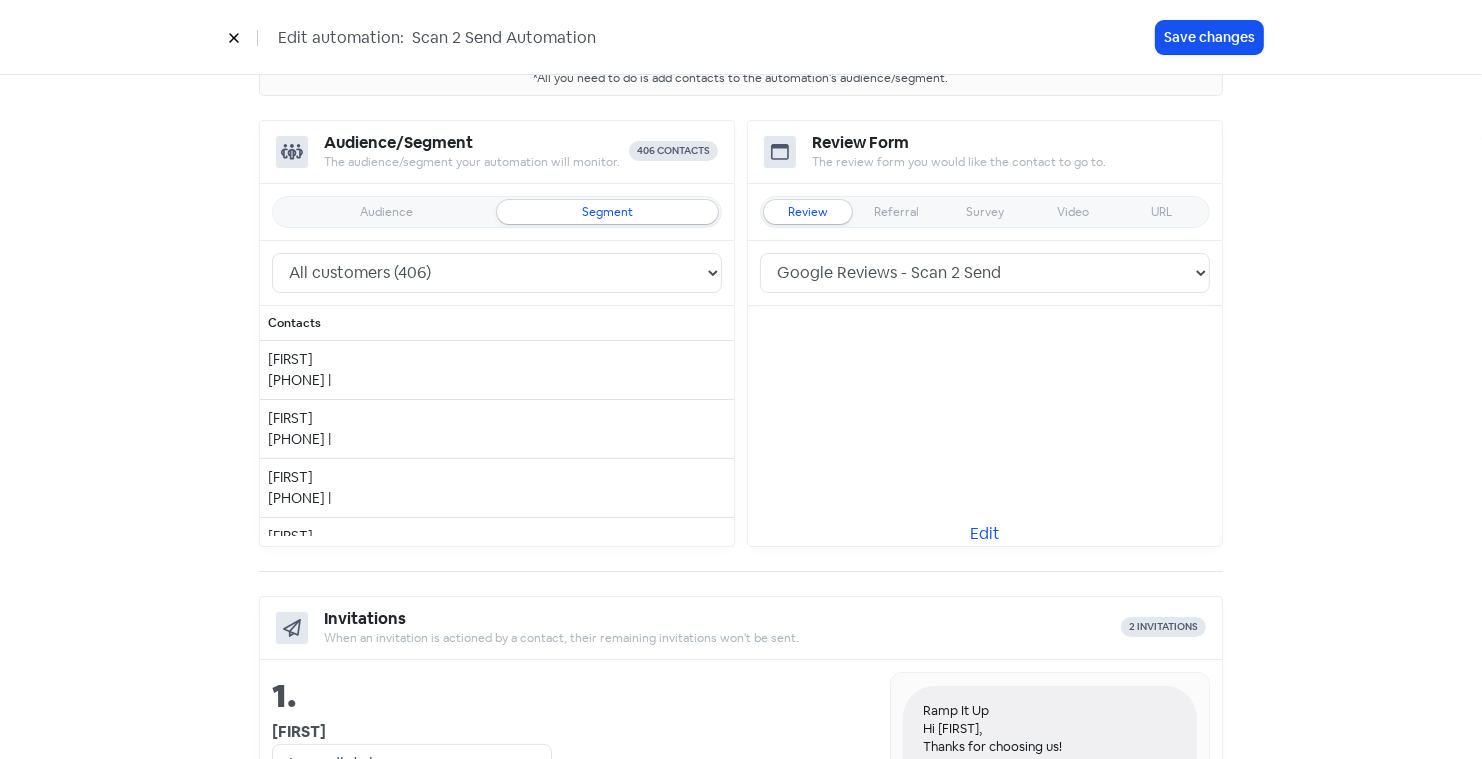 scroll, scrollTop: 0, scrollLeft: 0, axis: both 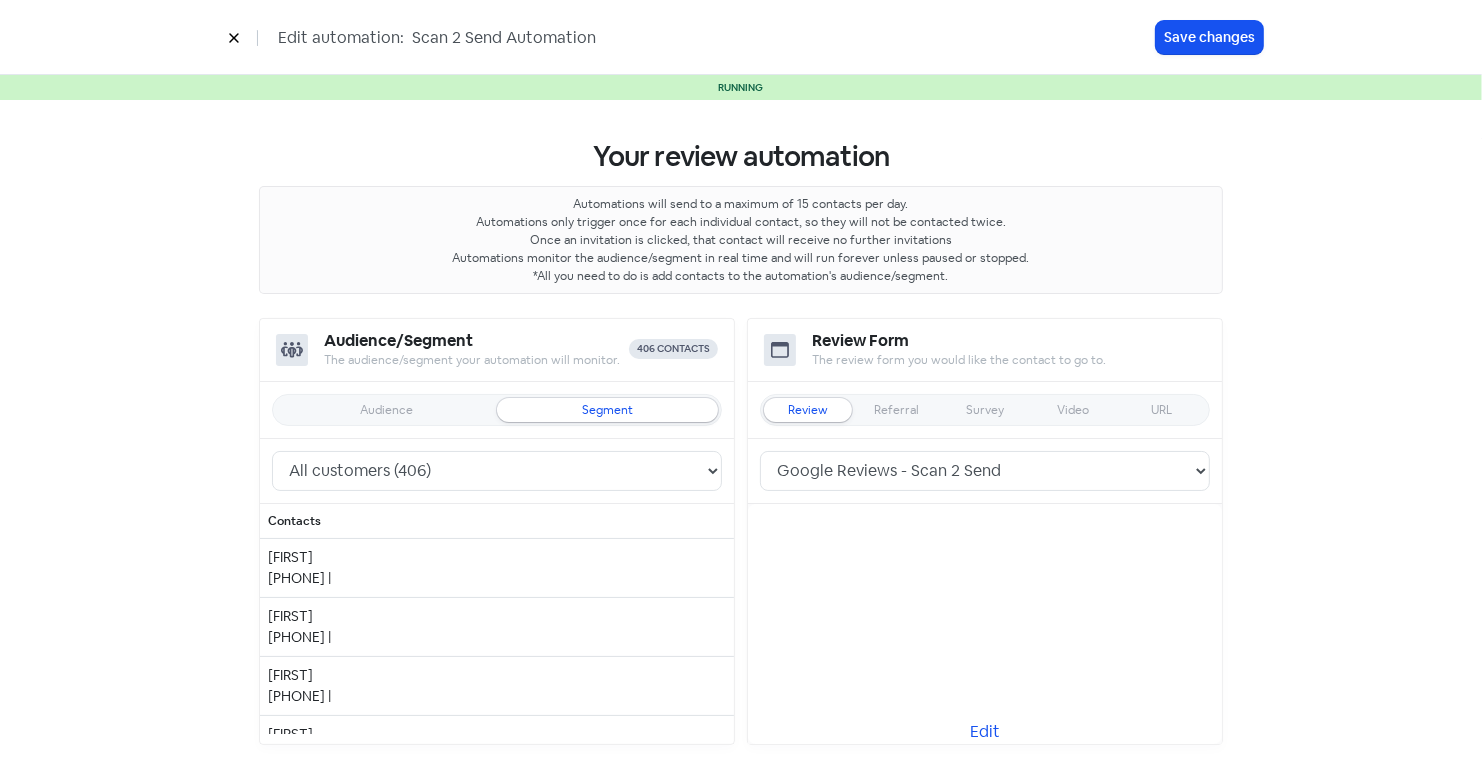 click 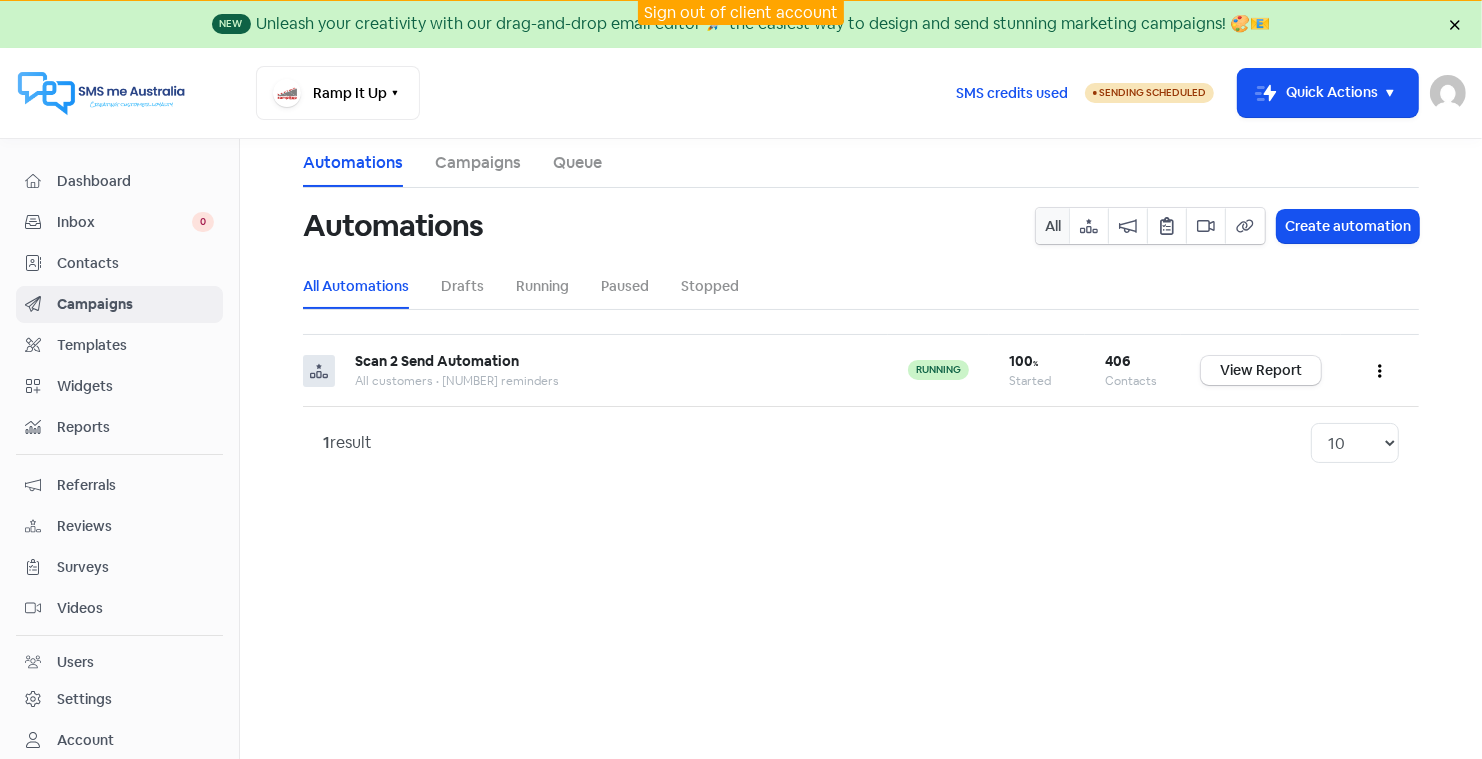 click on "Sign out of client account" at bounding box center [741, 12] 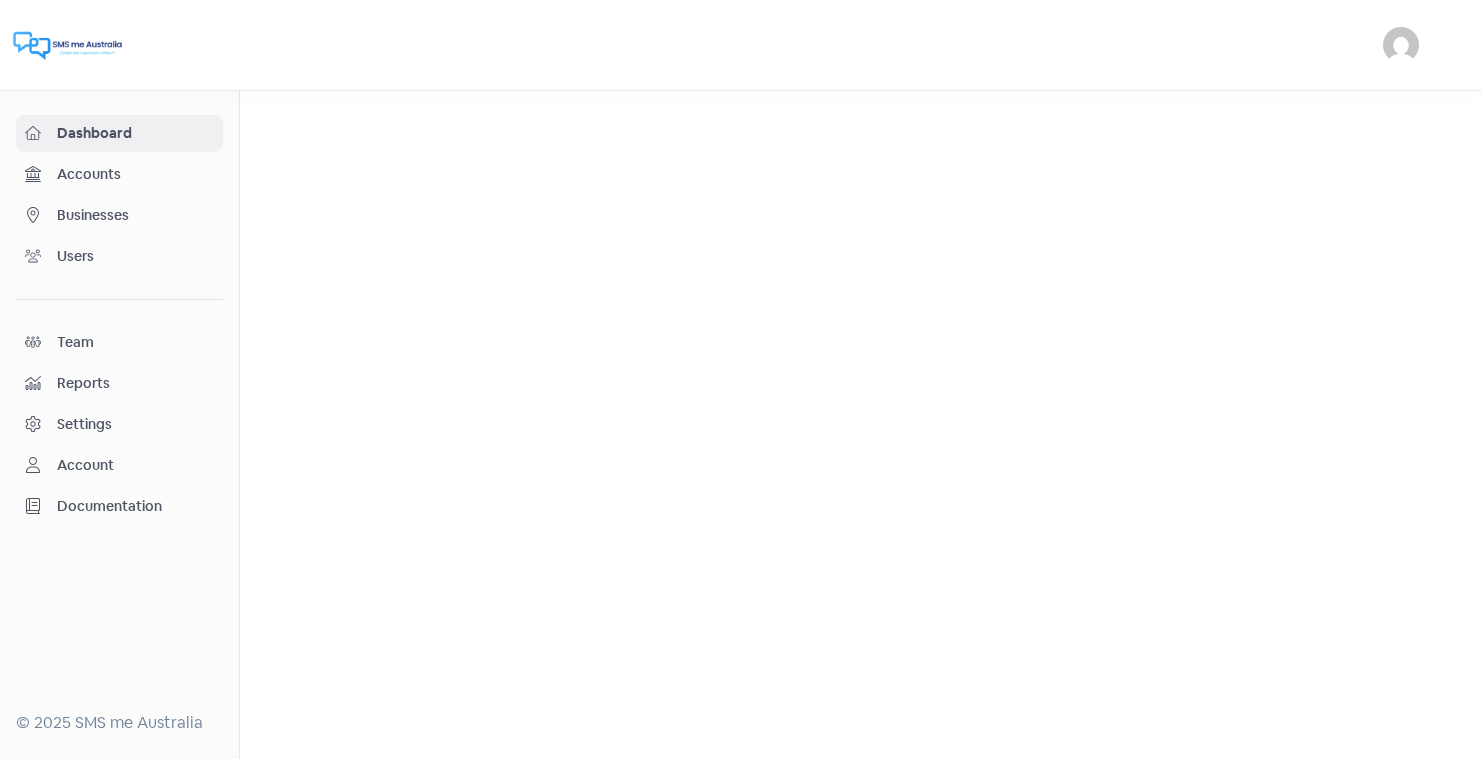 scroll, scrollTop: 0, scrollLeft: 0, axis: both 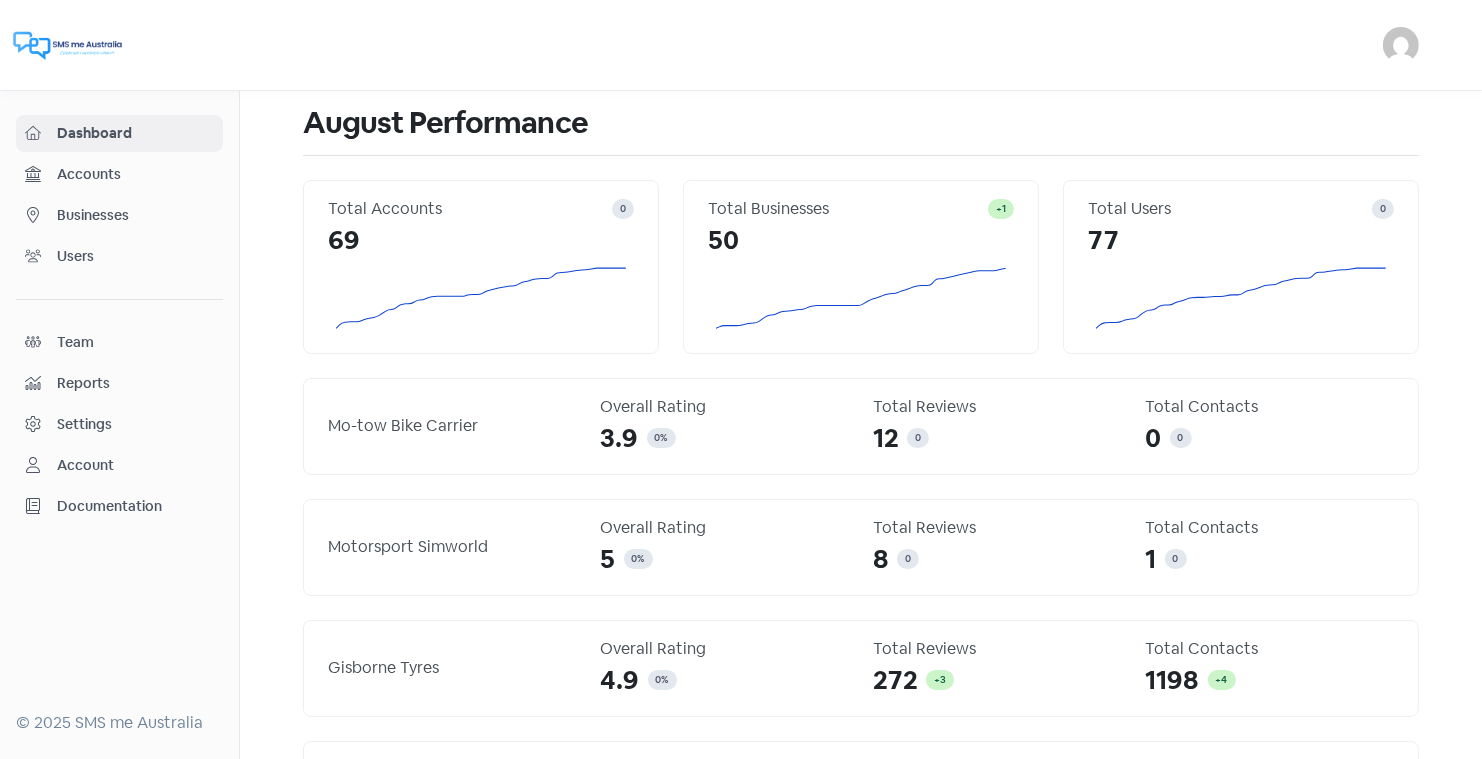 click on "Businesses" at bounding box center [135, 215] 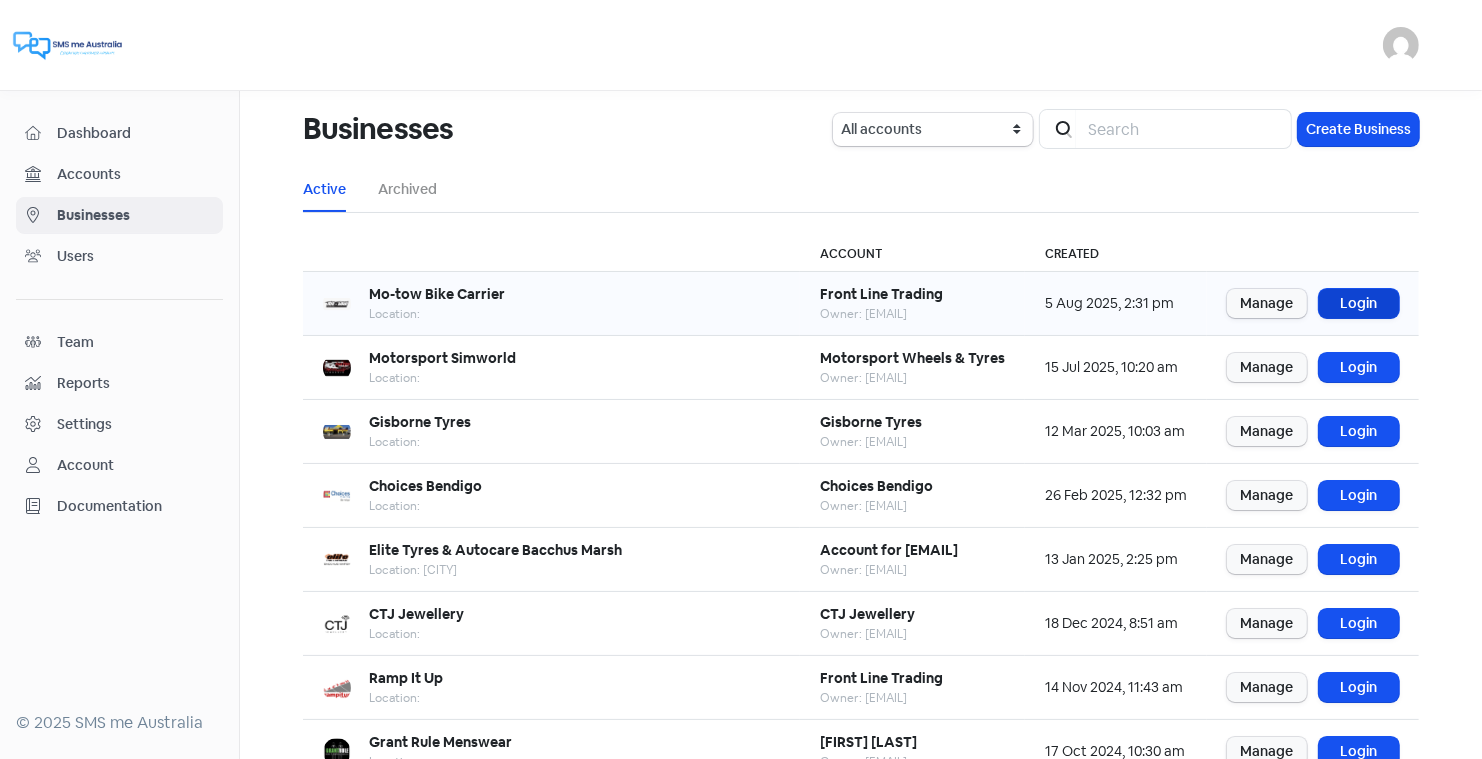 click on "Login" at bounding box center (1359, 303) 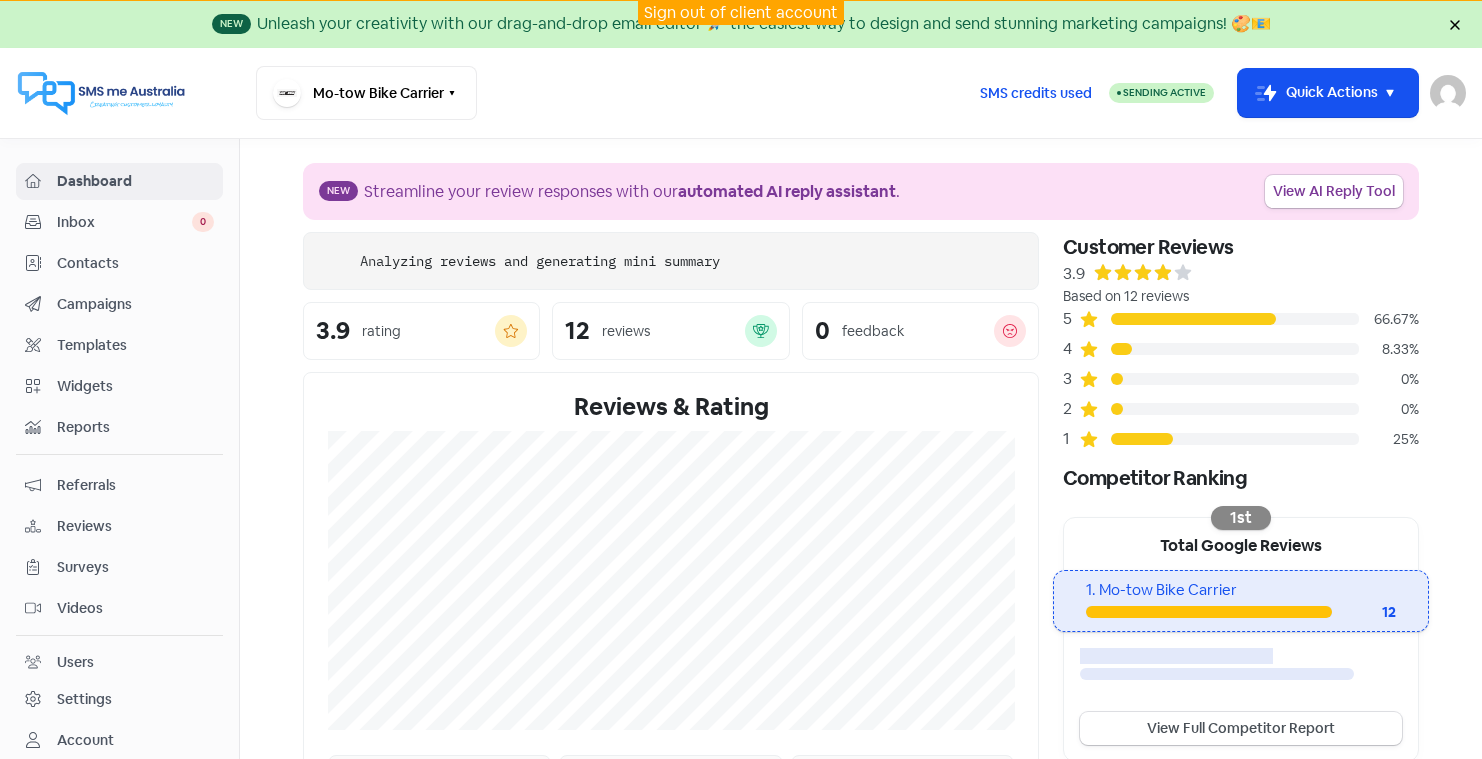 scroll, scrollTop: 0, scrollLeft: 0, axis: both 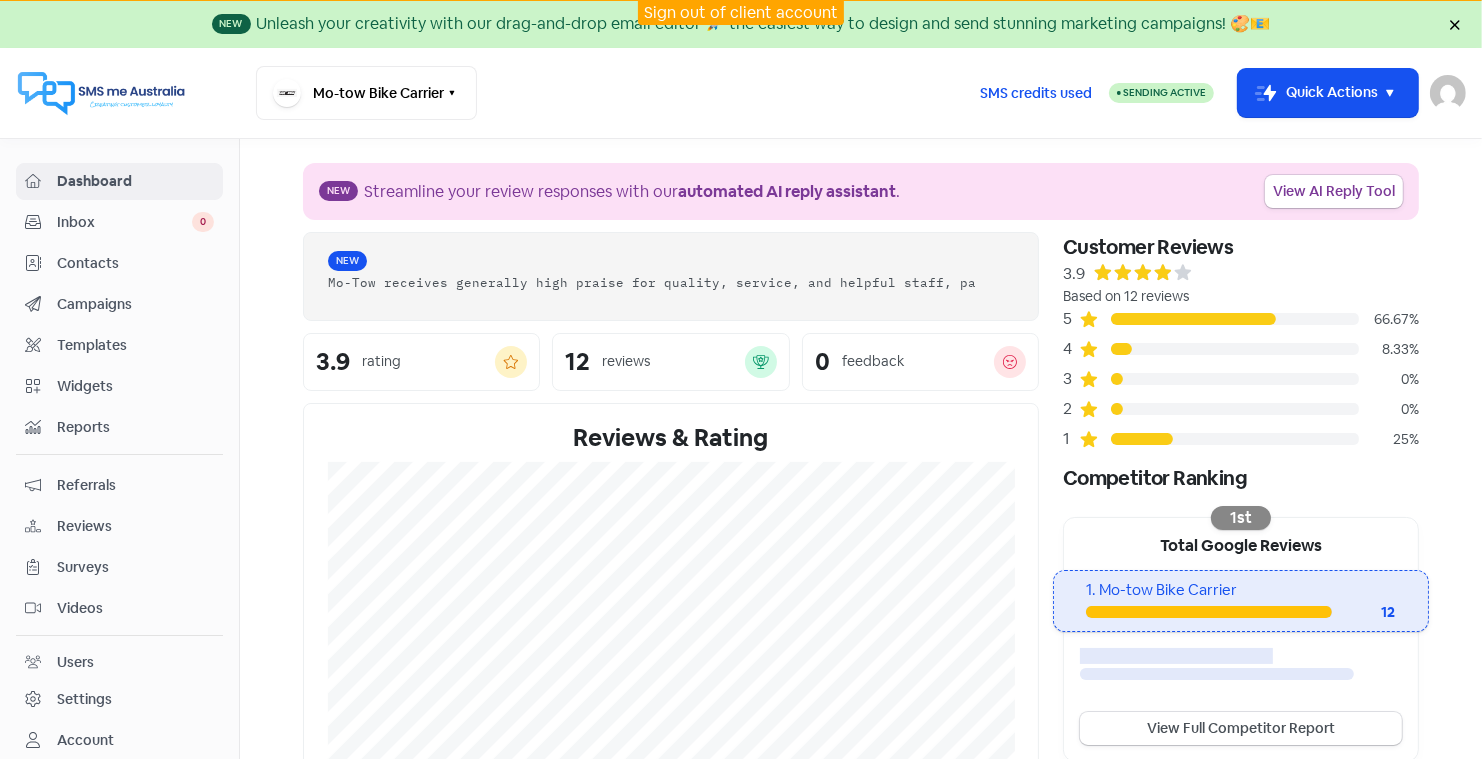 click on "Campaigns" at bounding box center (135, 304) 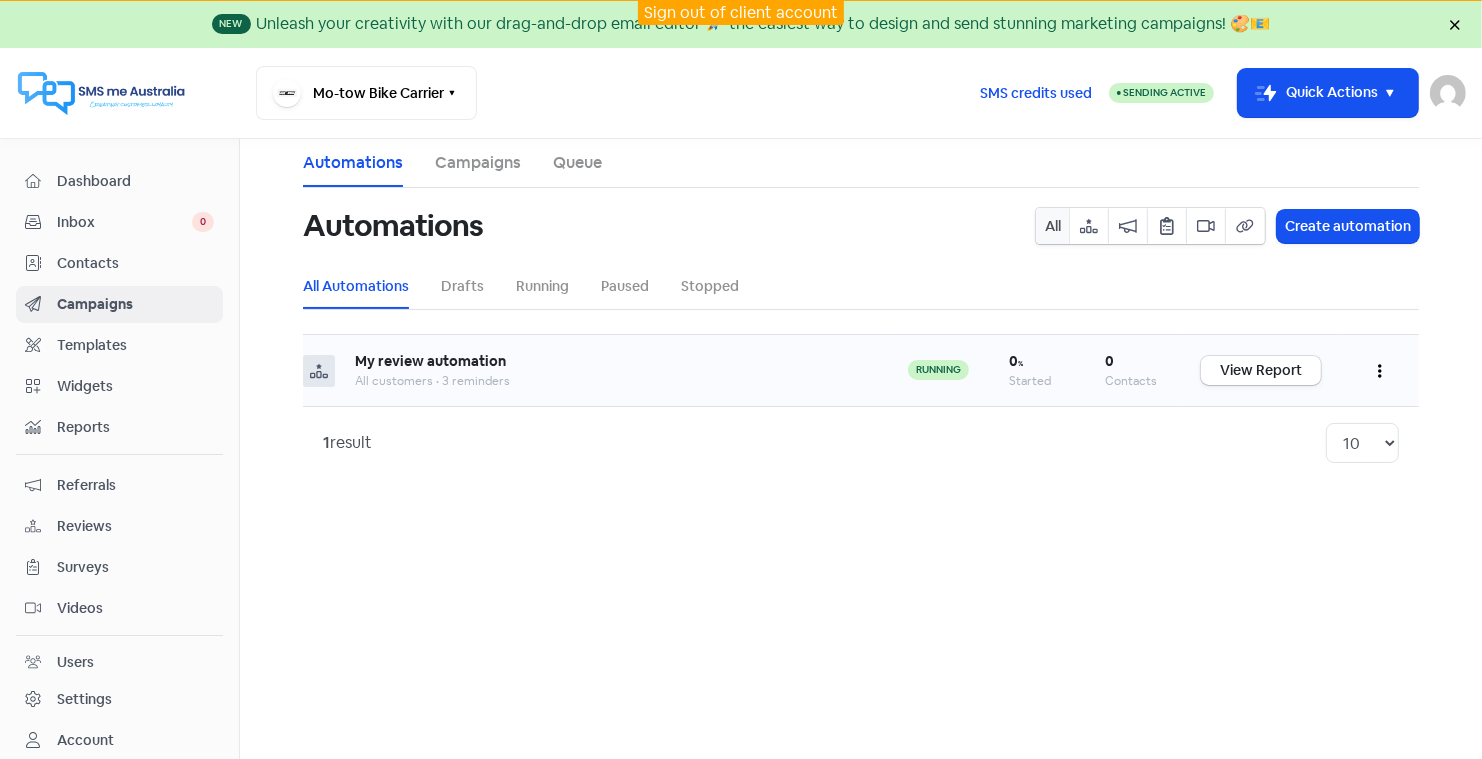 click 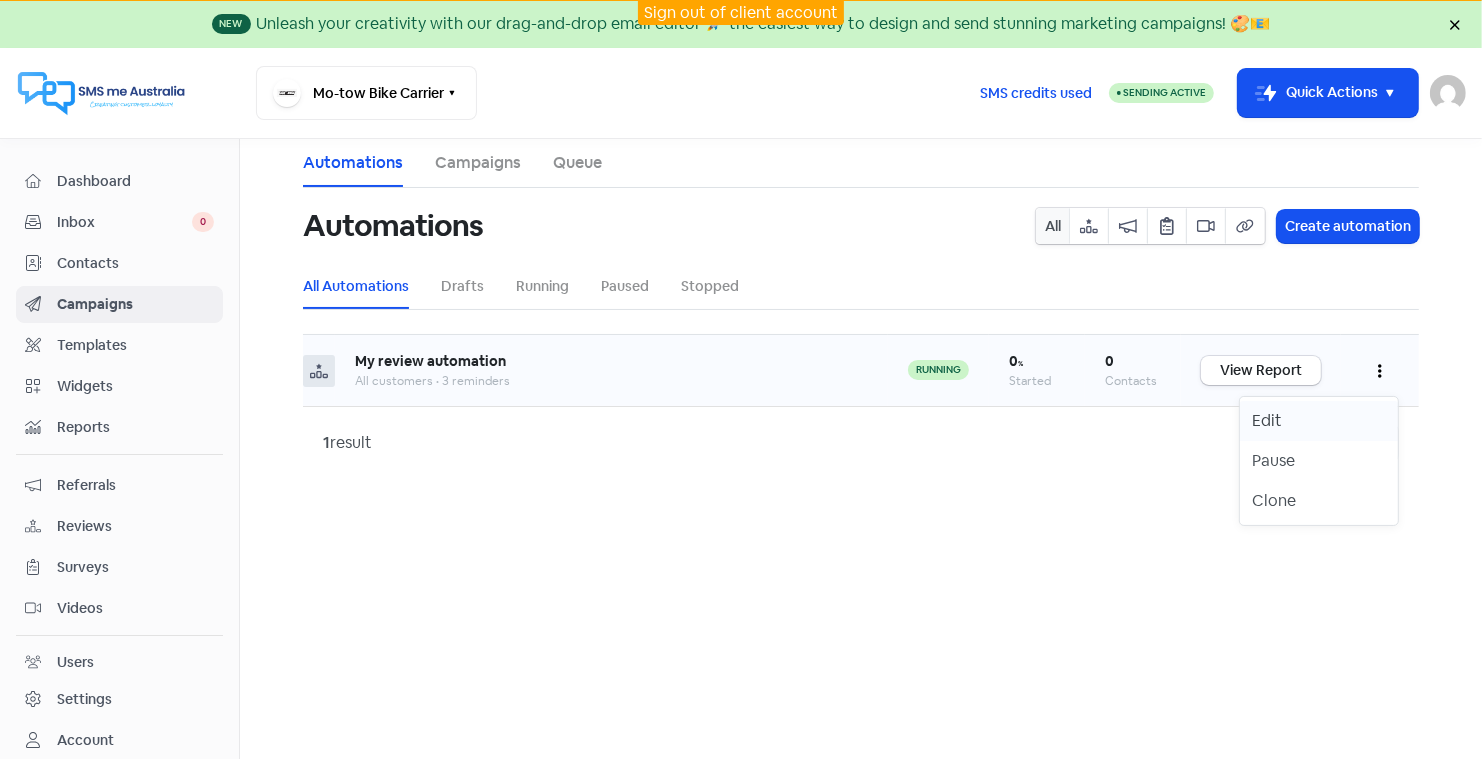 click on "Edit" at bounding box center (1319, 421) 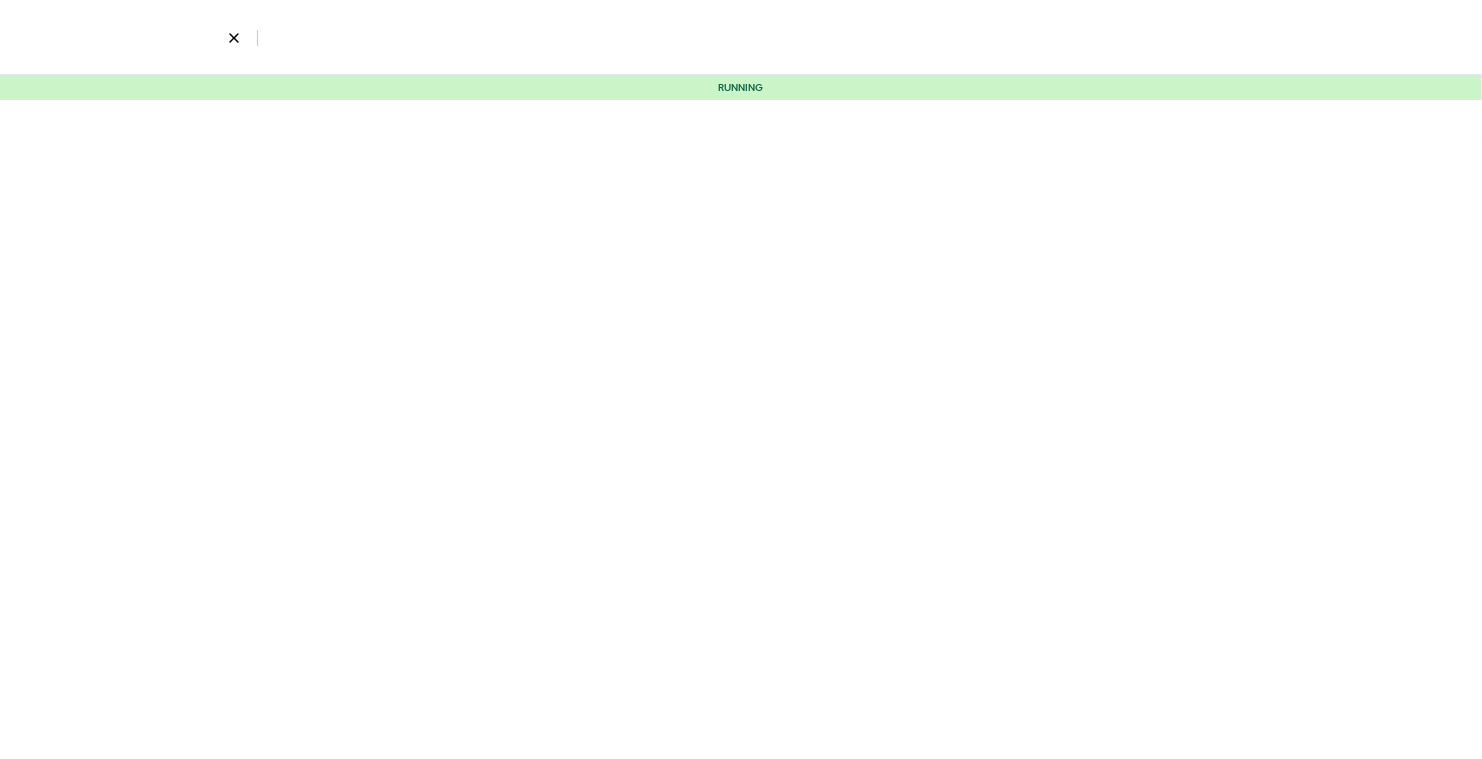 select on "3715" 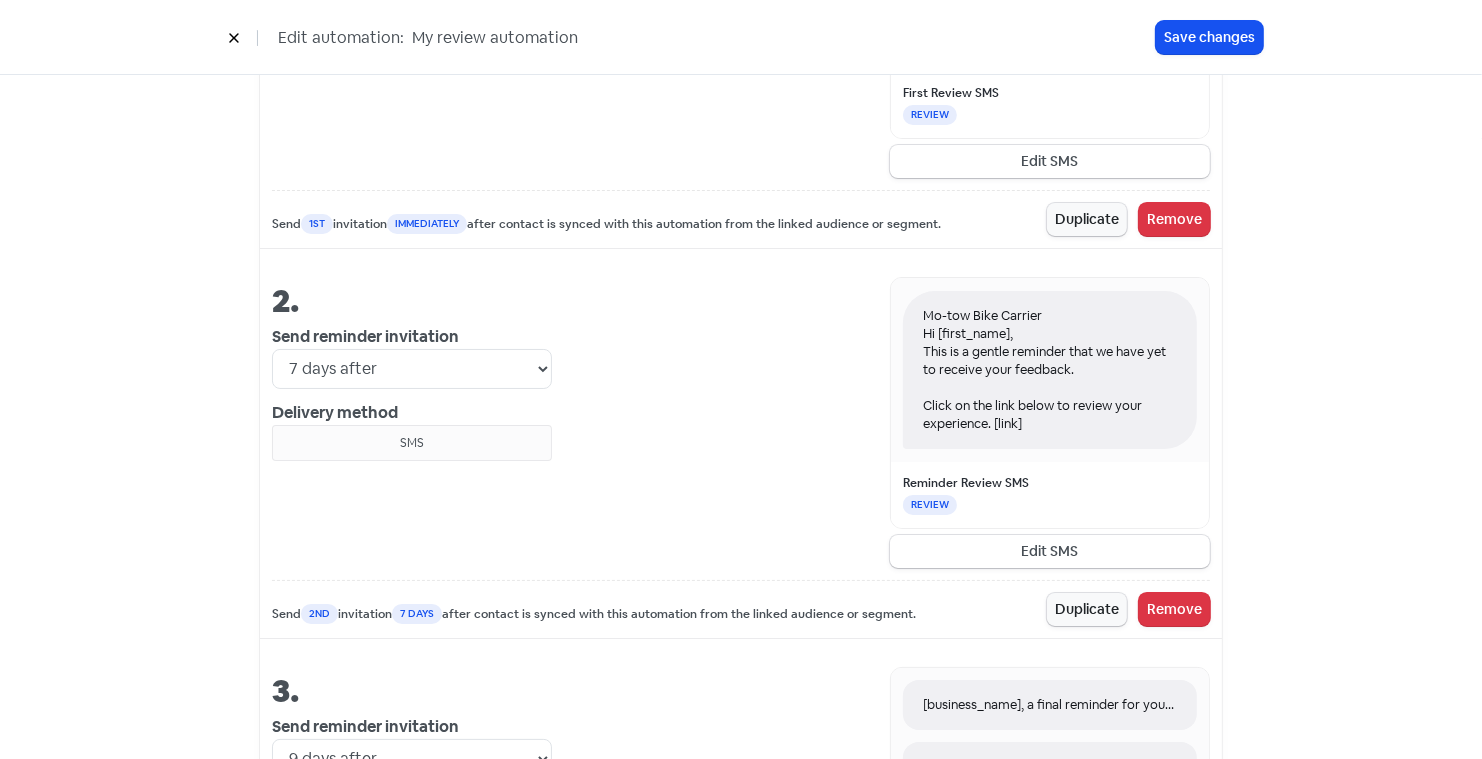 scroll, scrollTop: 0, scrollLeft: 0, axis: both 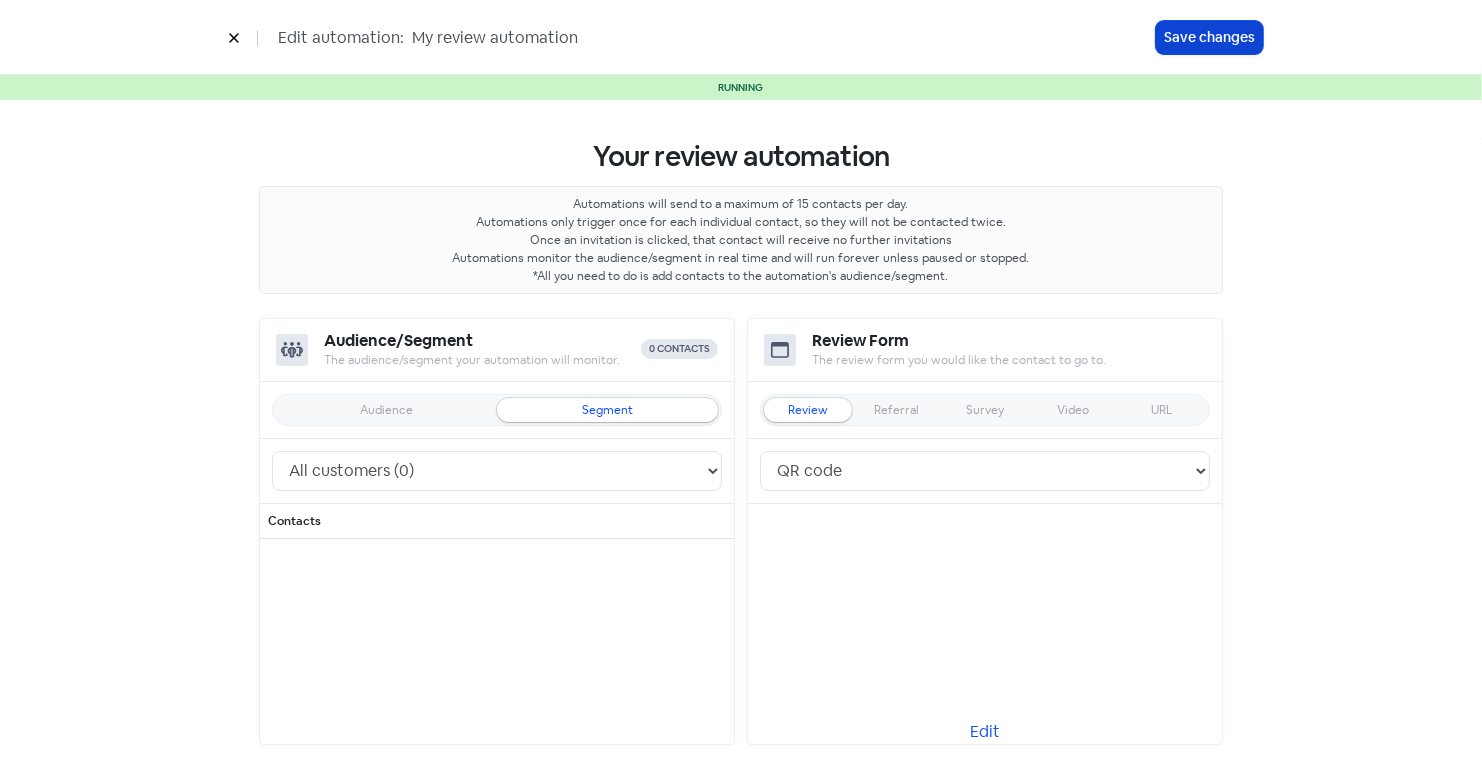 click on "Save changes" at bounding box center (1209, 37) 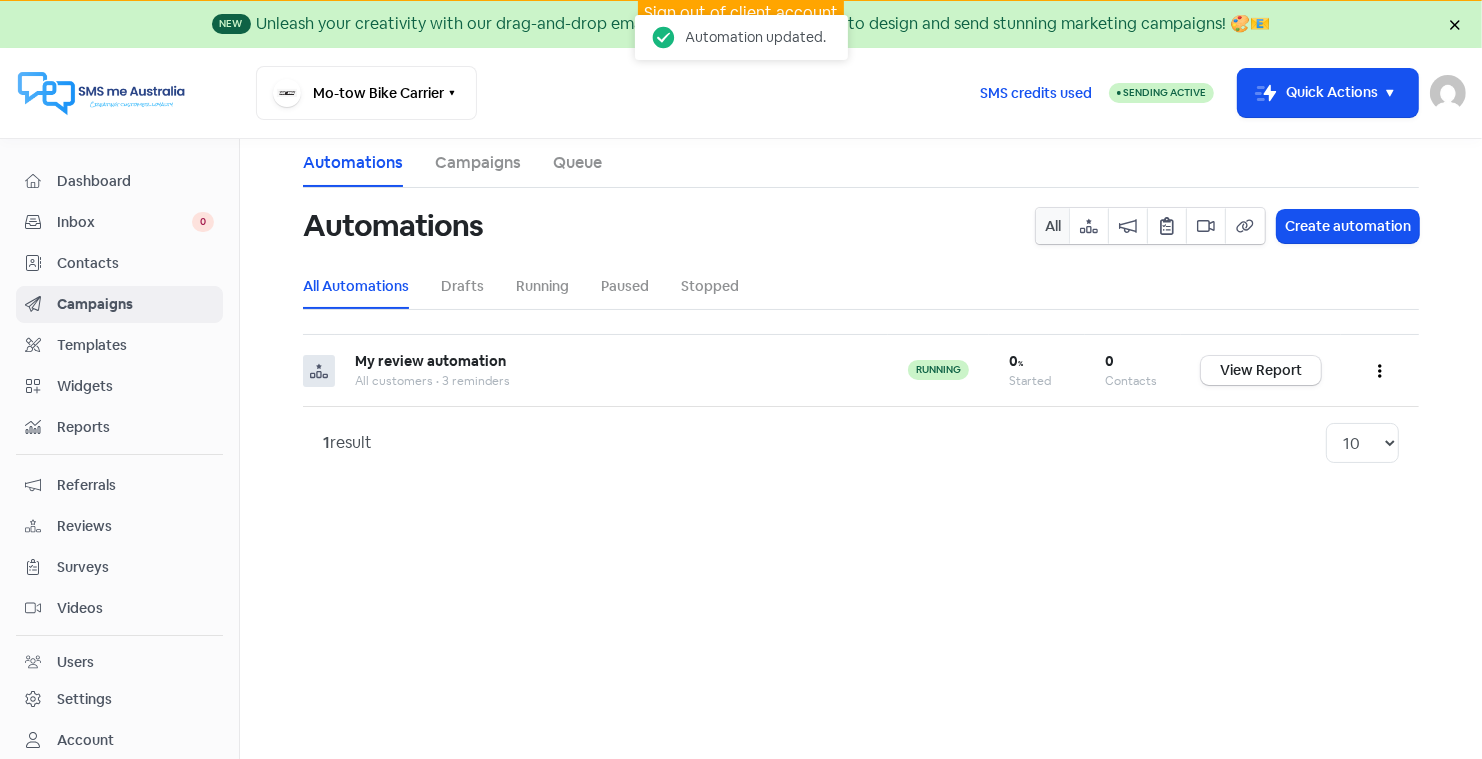 click on "Contacts" at bounding box center (135, 263) 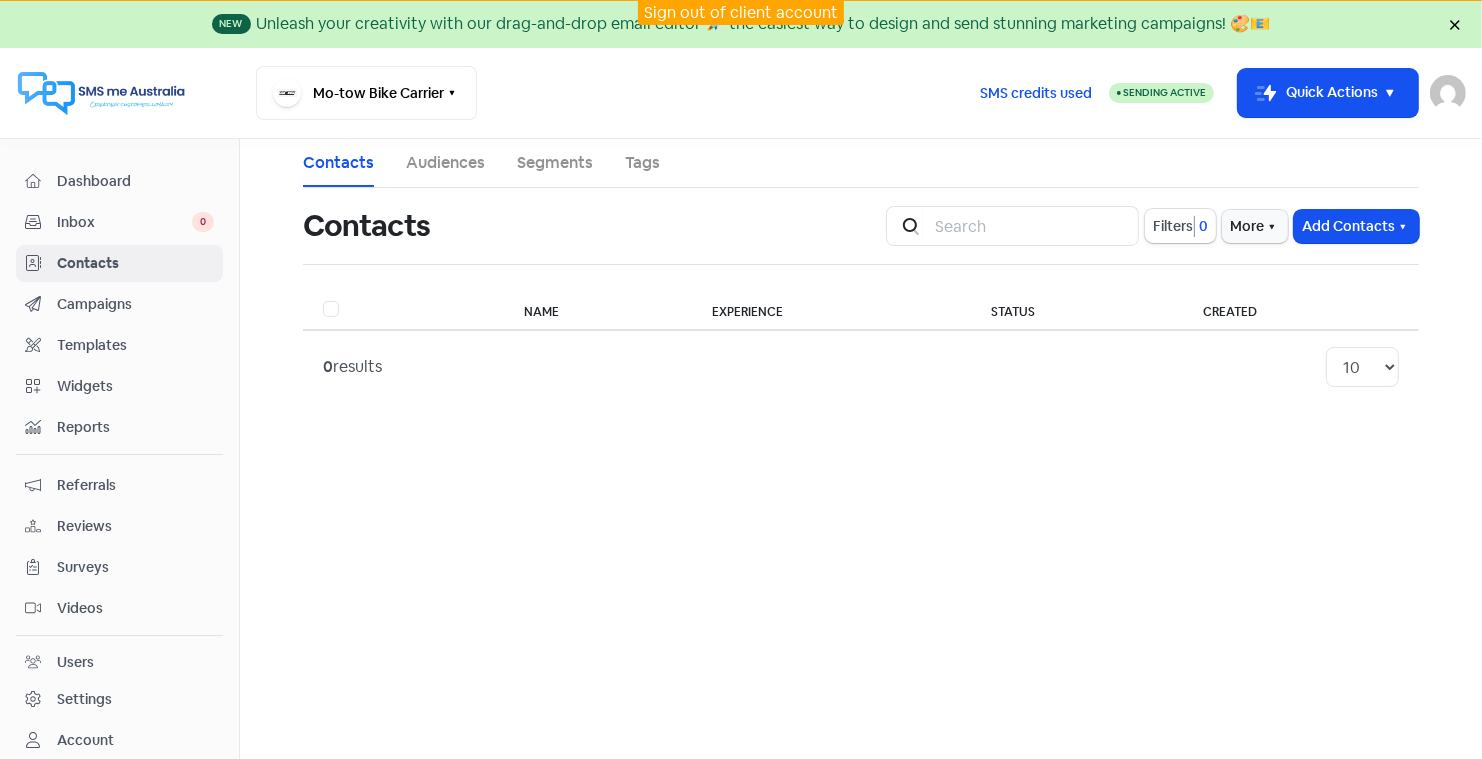 scroll, scrollTop: 34, scrollLeft: 0, axis: vertical 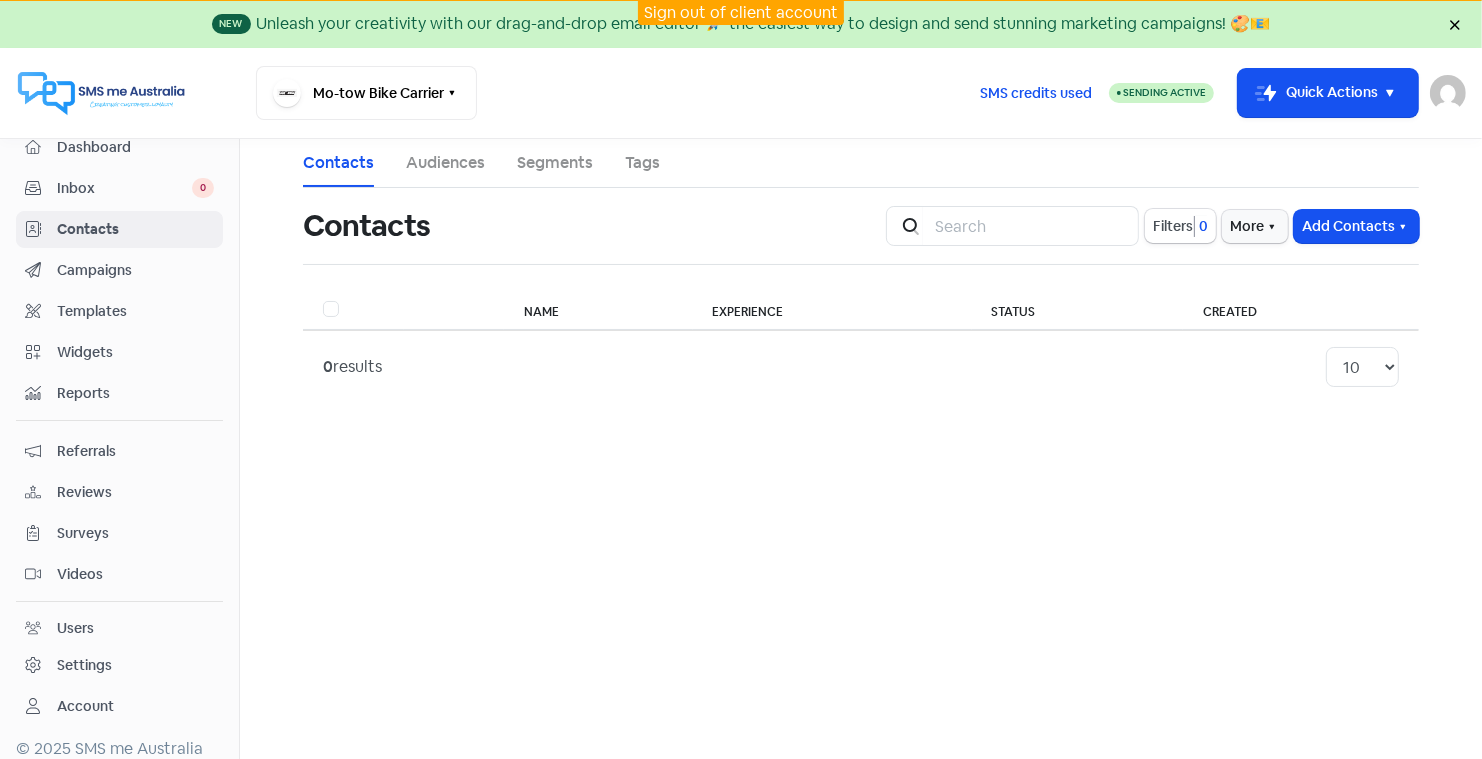 click on "Settings" at bounding box center [84, 665] 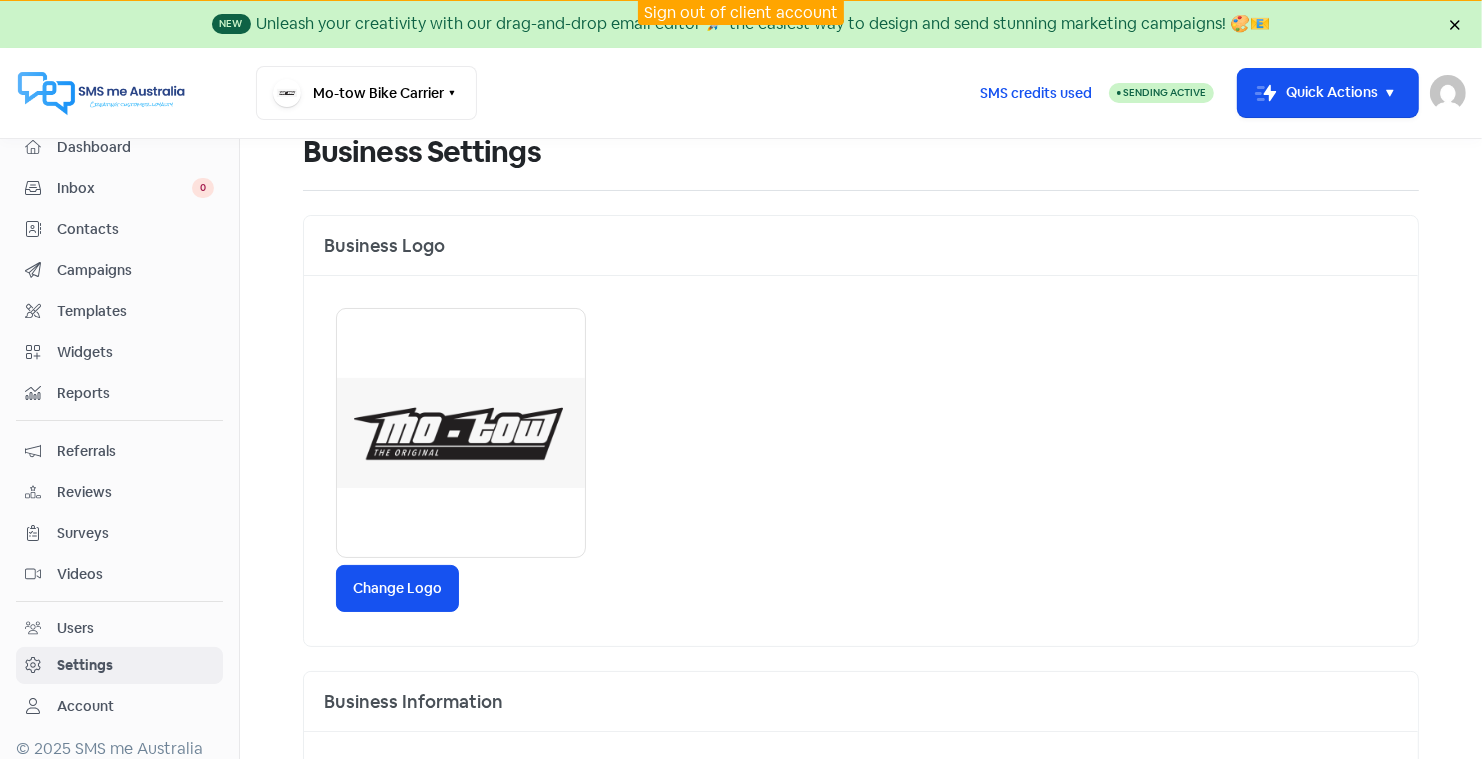 scroll, scrollTop: 0, scrollLeft: 0, axis: both 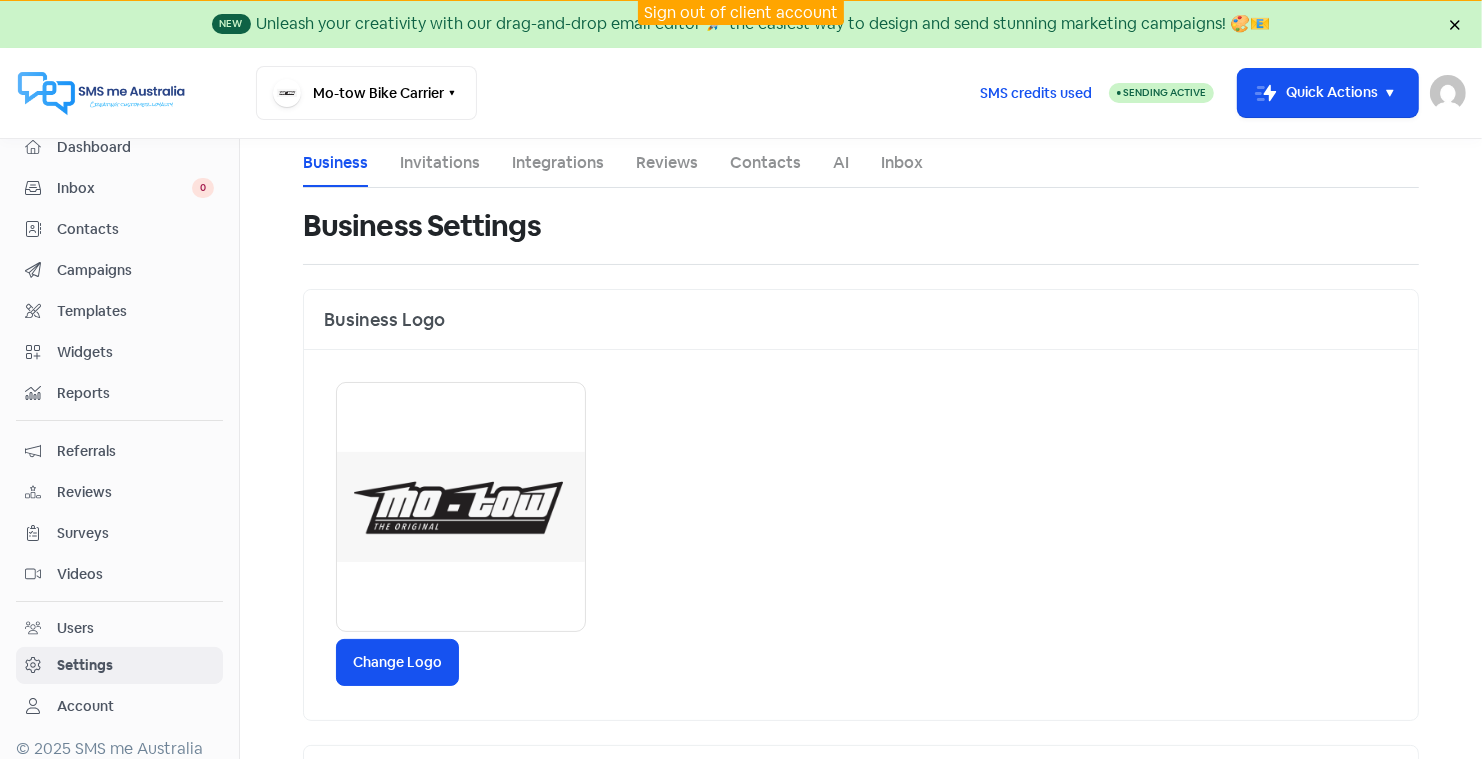 click on "Invitations" at bounding box center [440, 163] 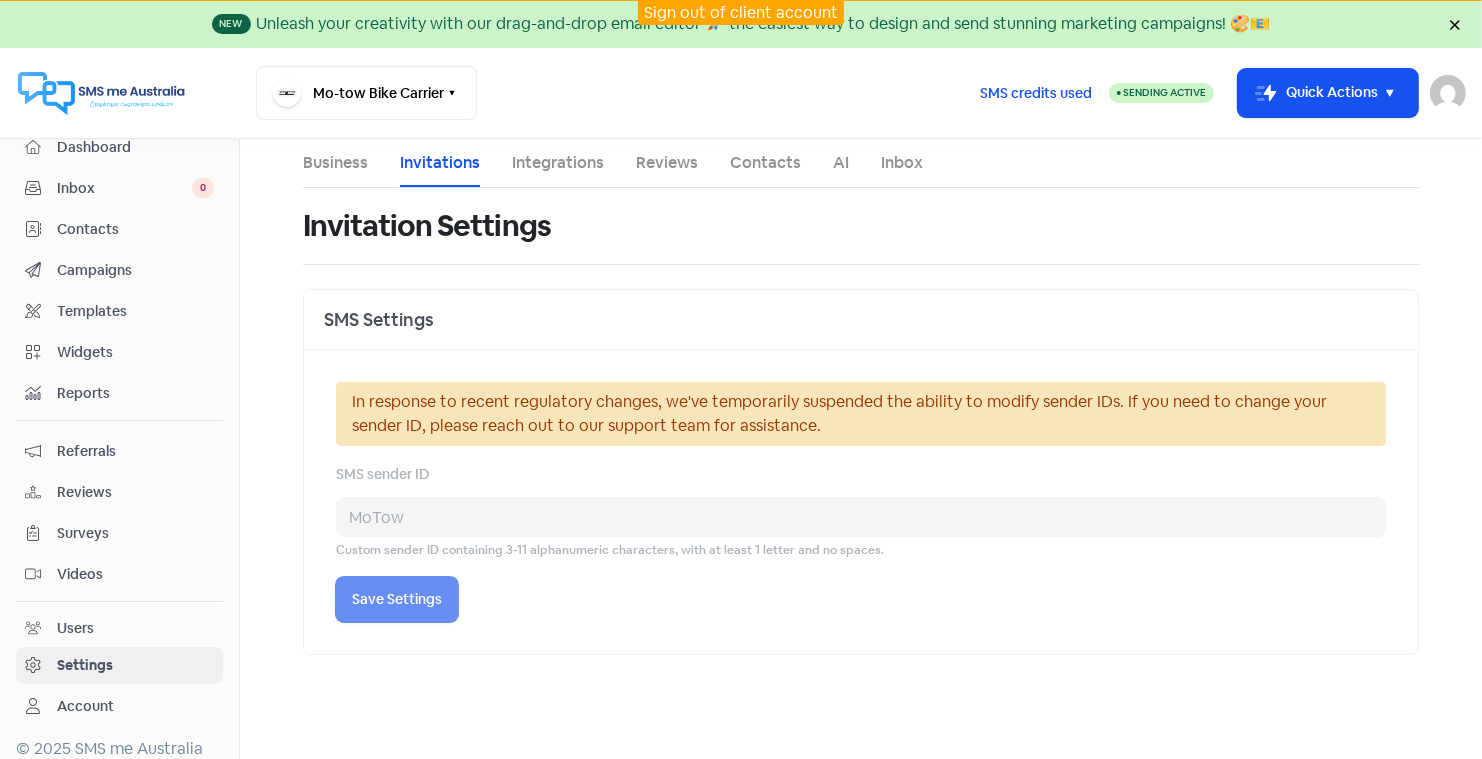 select on "[COUNTRY]/[CITY]" 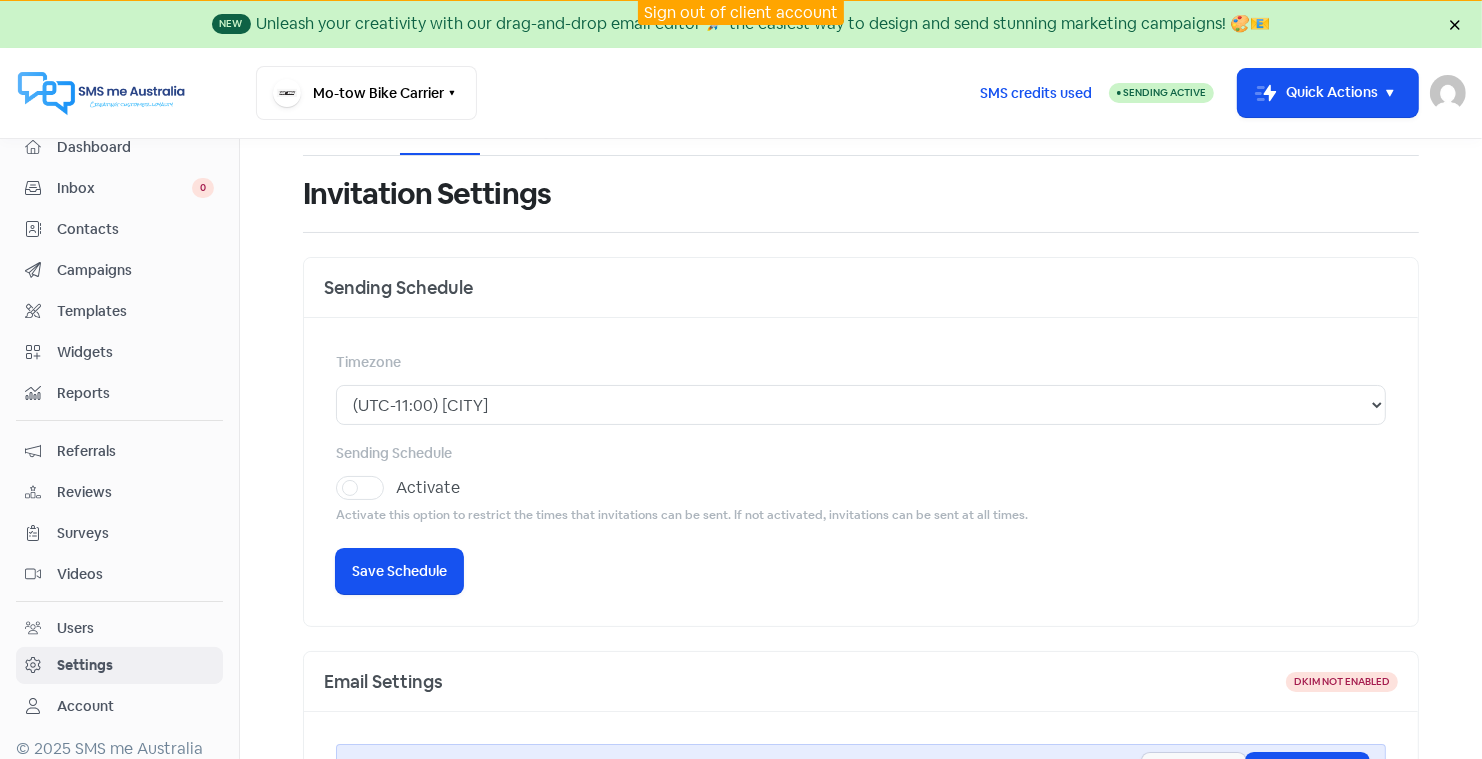 scroll, scrollTop: 0, scrollLeft: 0, axis: both 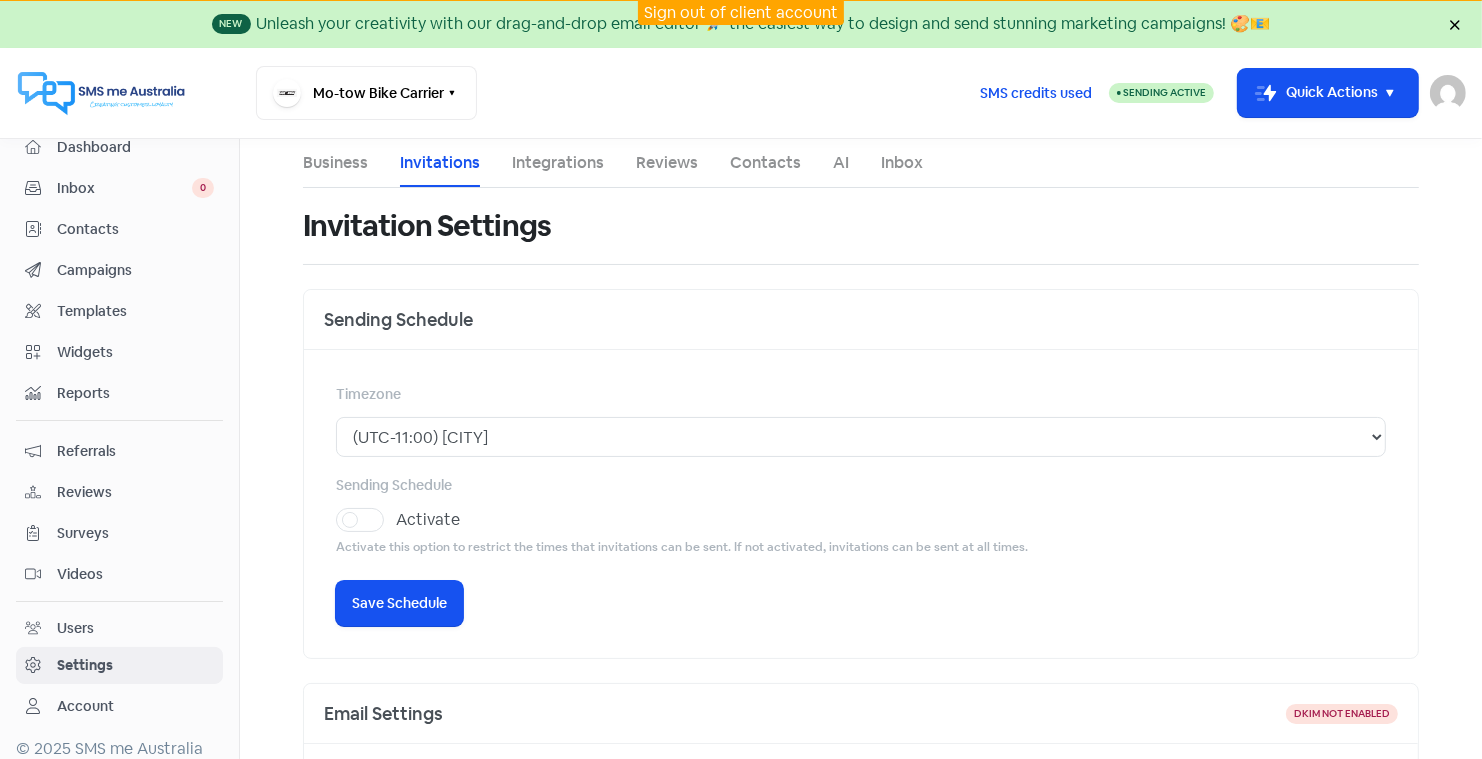 click on "Business" at bounding box center (335, 163) 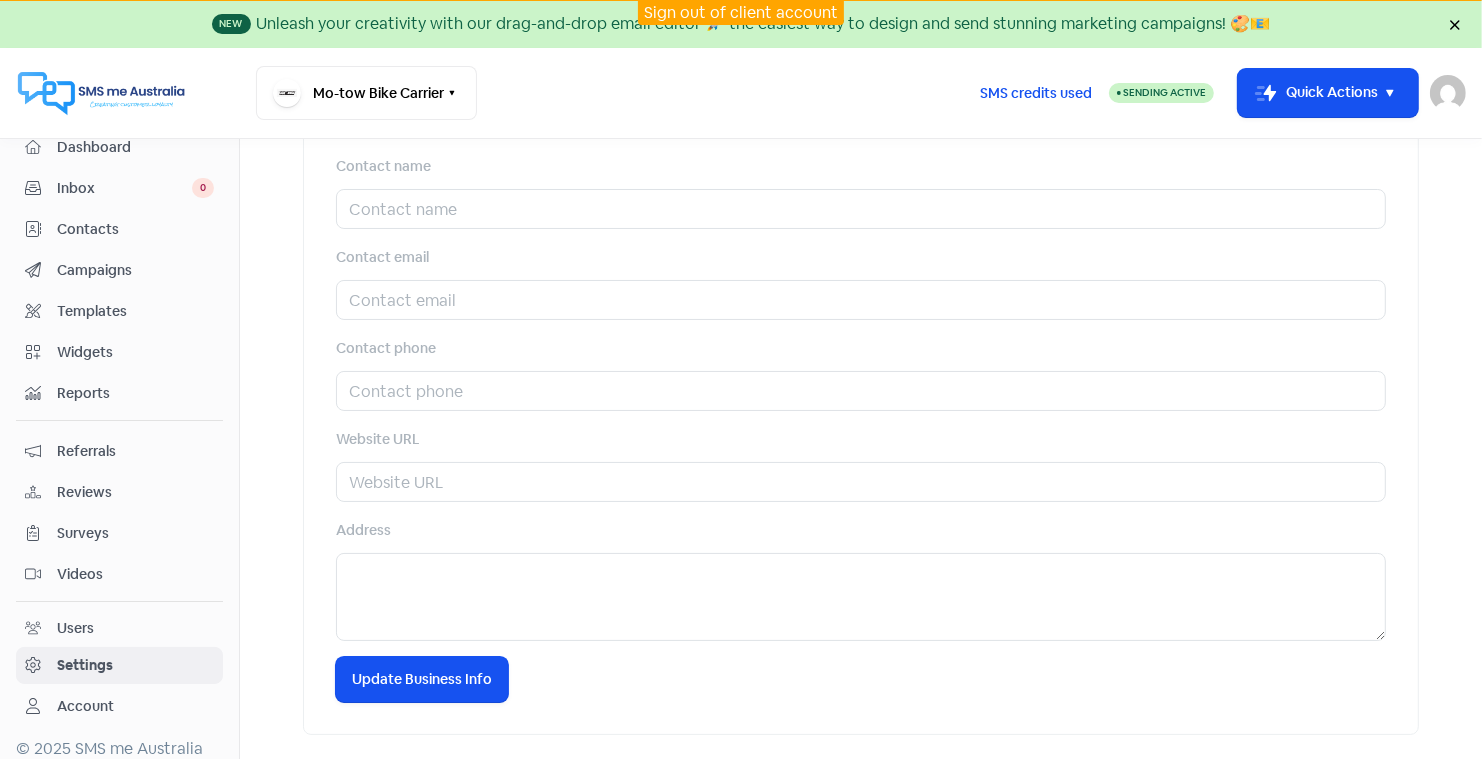 scroll, scrollTop: 0, scrollLeft: 0, axis: both 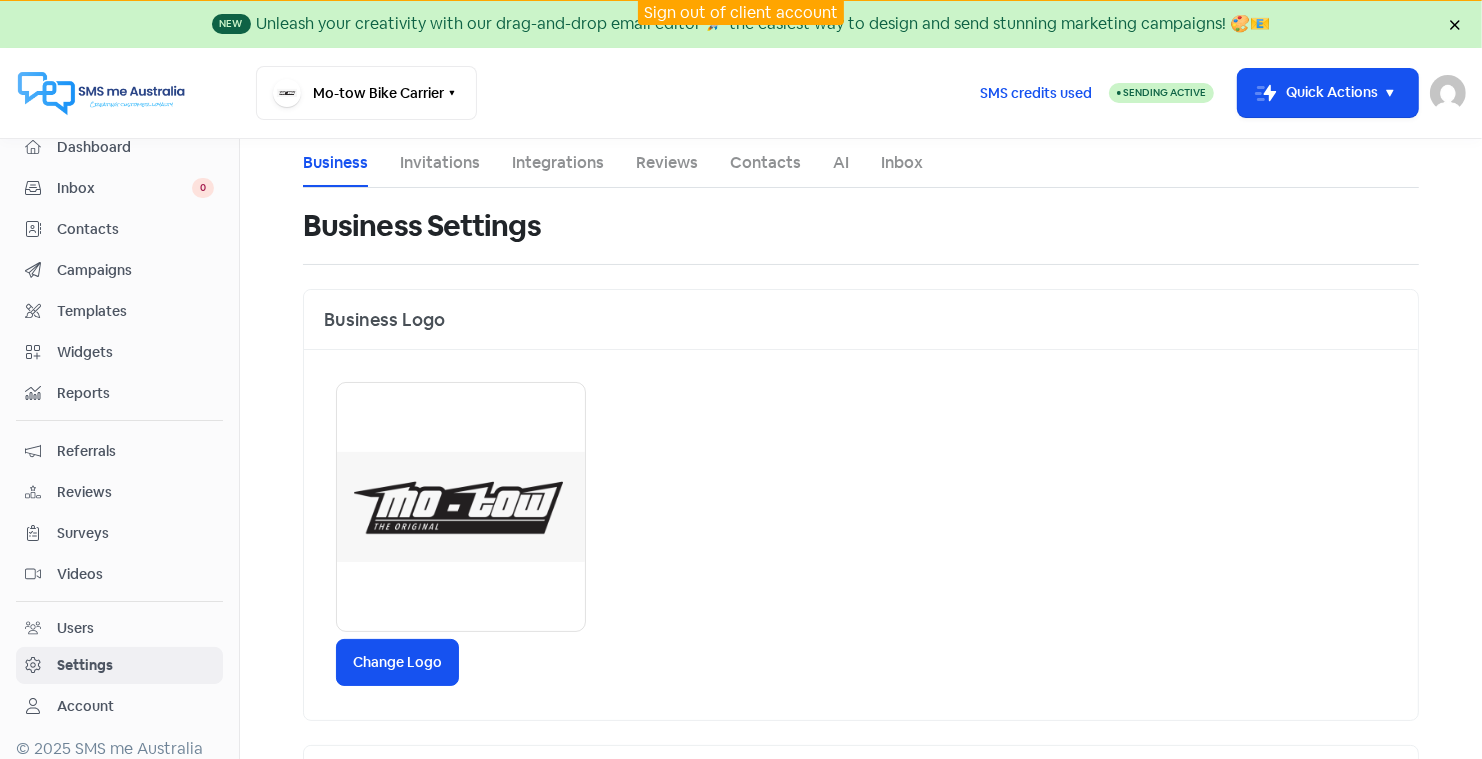 click on "Invitations" at bounding box center [440, 163] 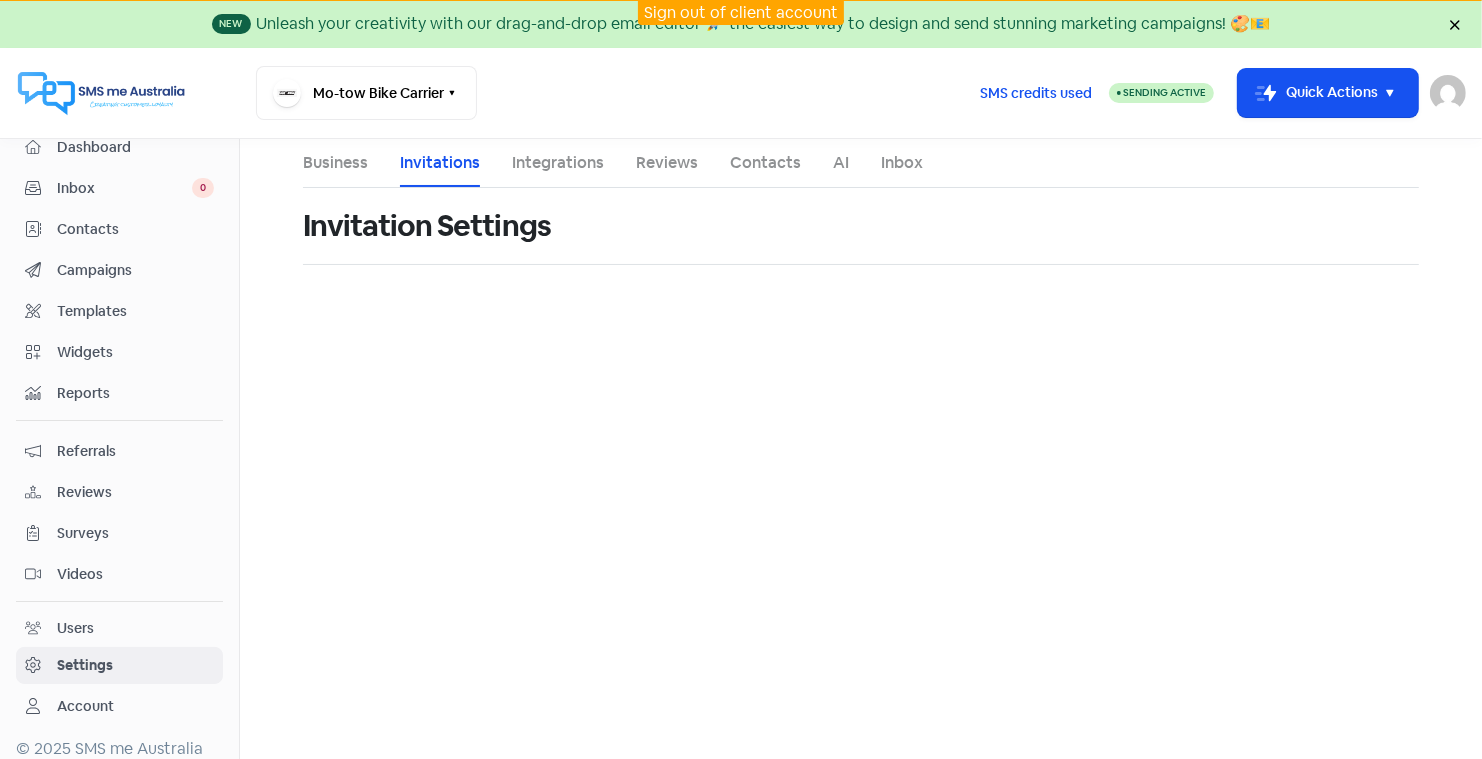 select on "[COUNTRY]/[CITY]" 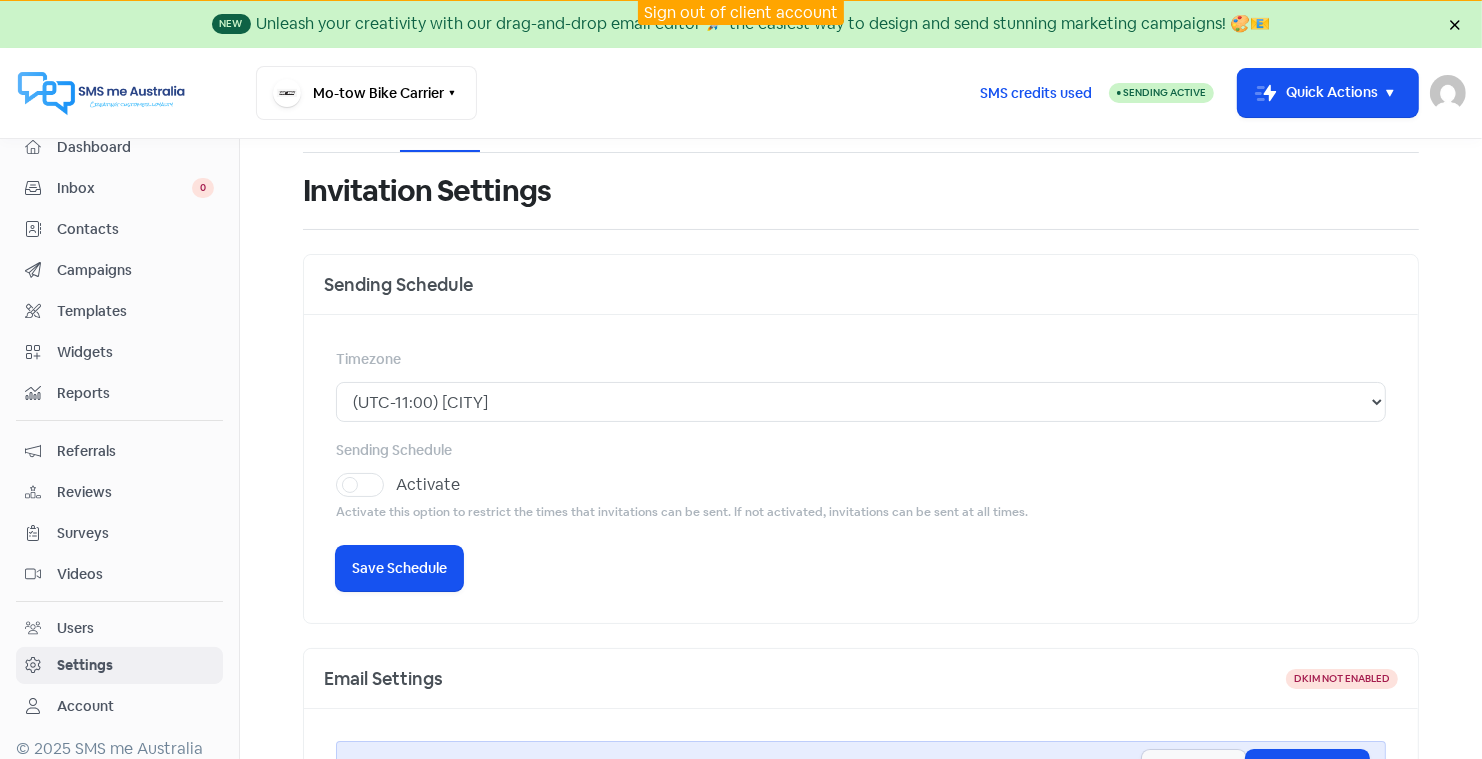 scroll, scrollTop: 0, scrollLeft: 0, axis: both 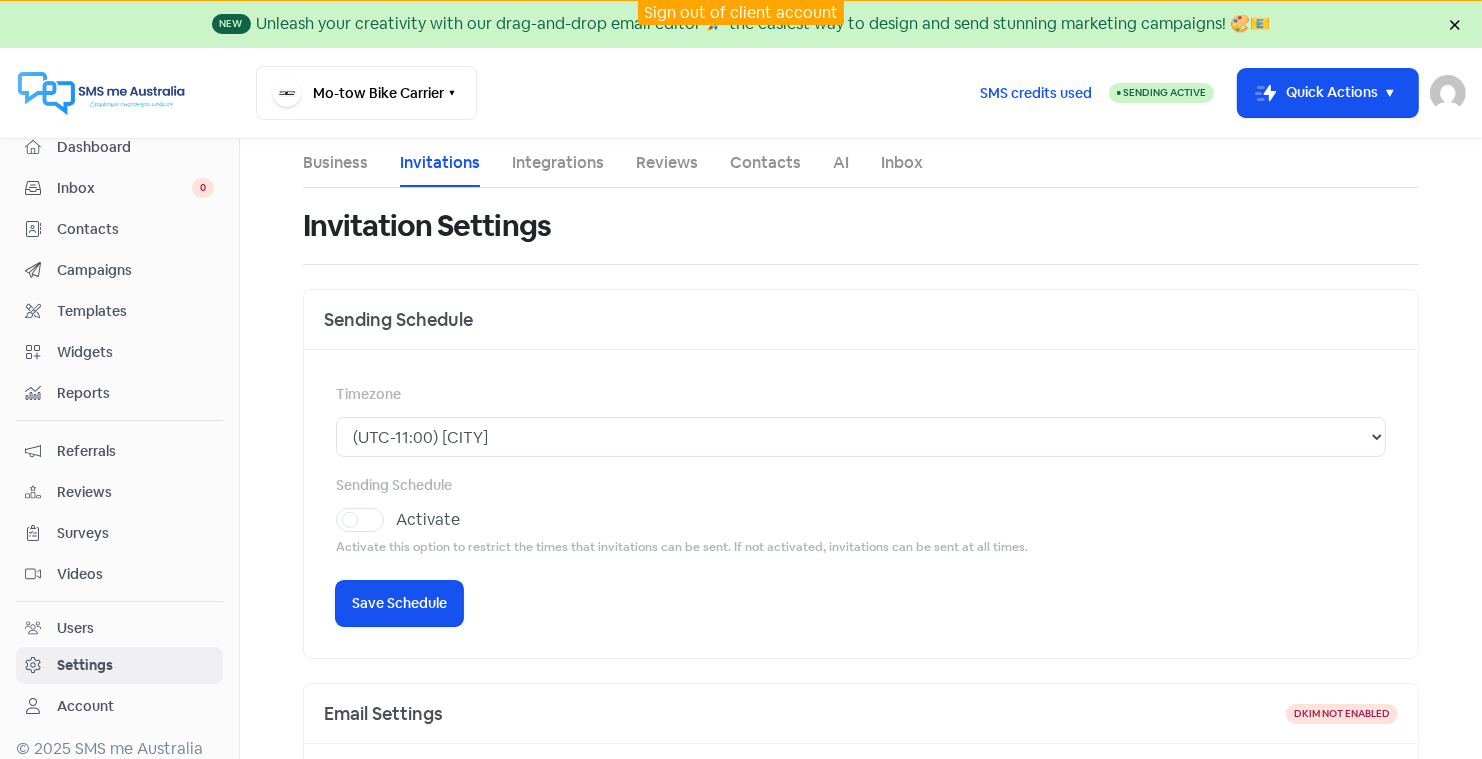 click on "Integrations" at bounding box center (558, 163) 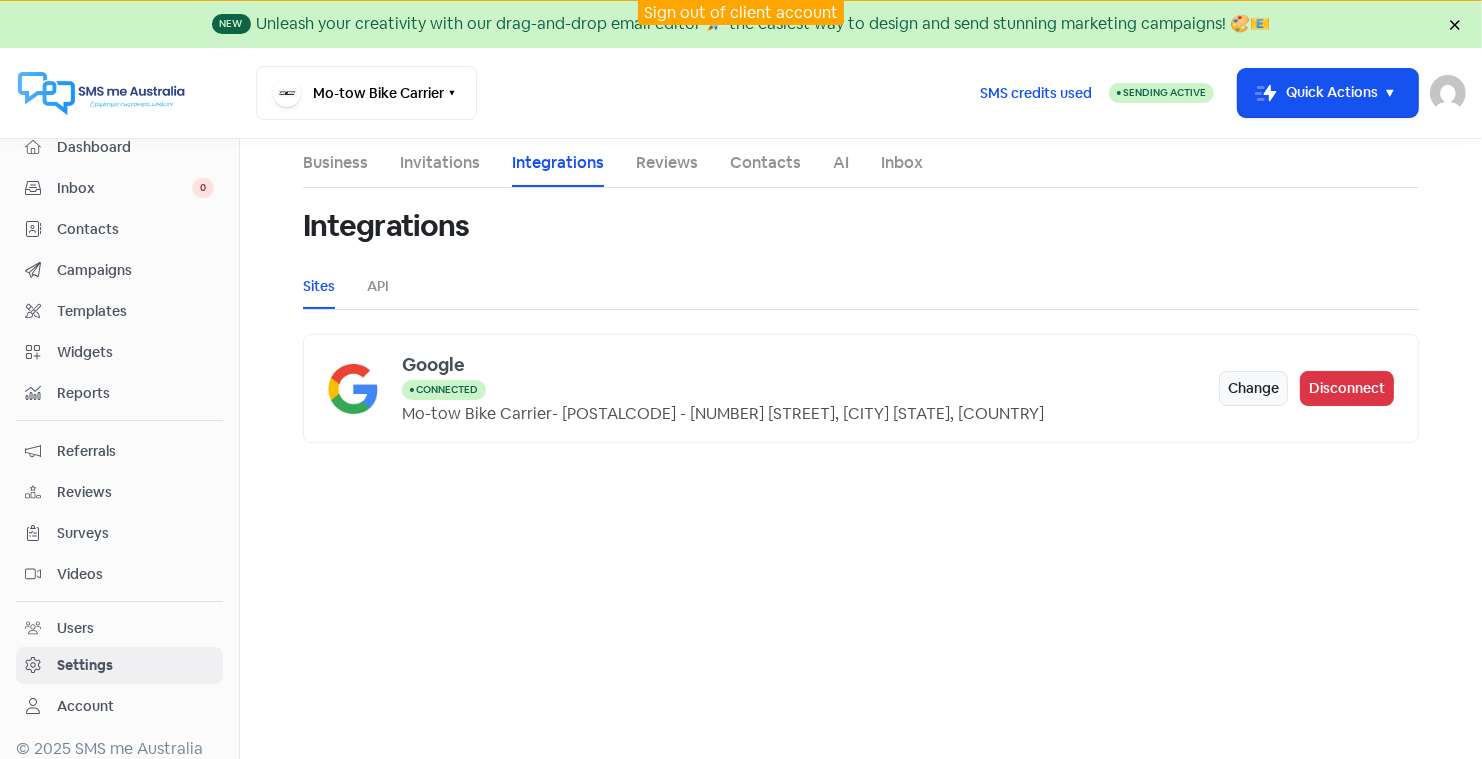 click on "Invitations" at bounding box center (440, 163) 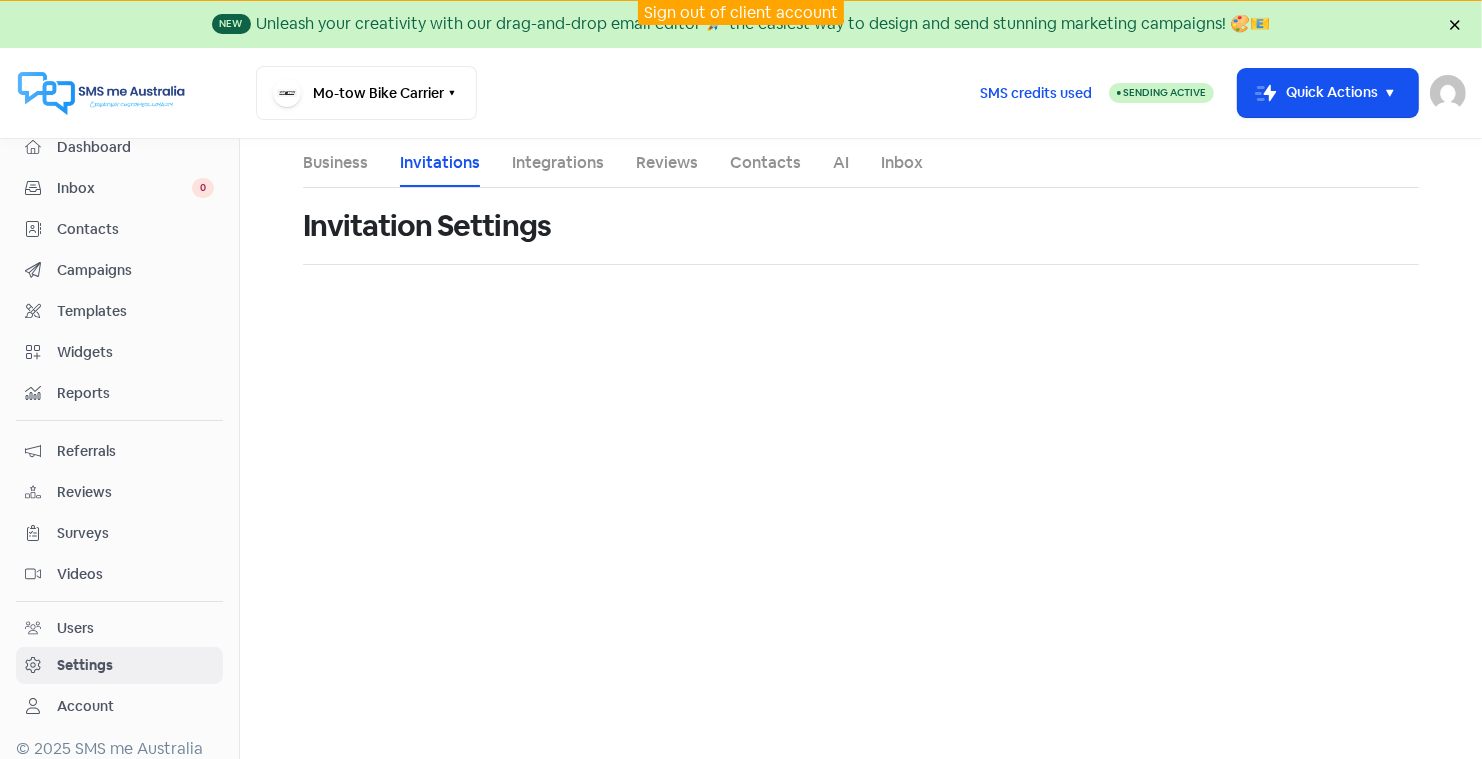 select on "[COUNTRY]/[CITY]" 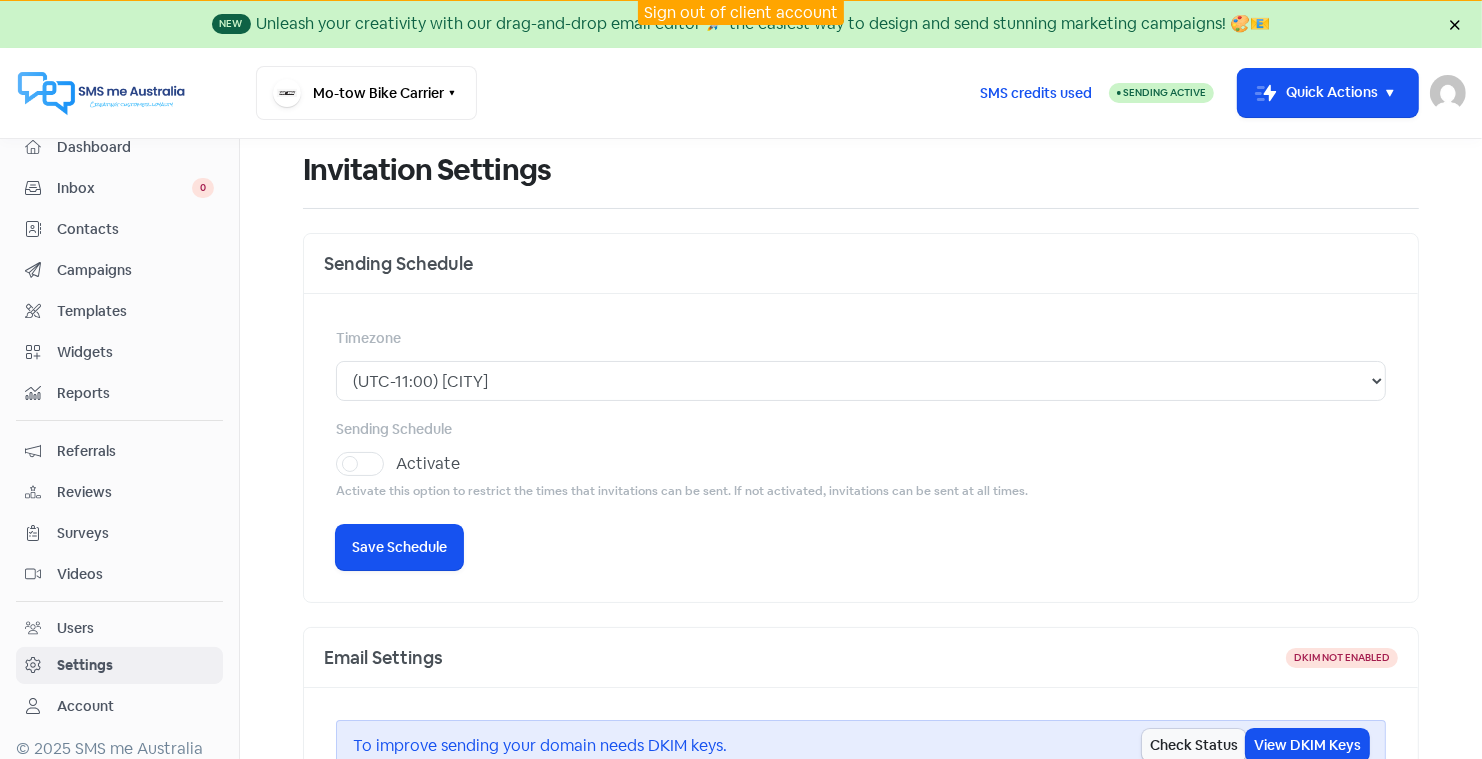 scroll, scrollTop: 63, scrollLeft: 0, axis: vertical 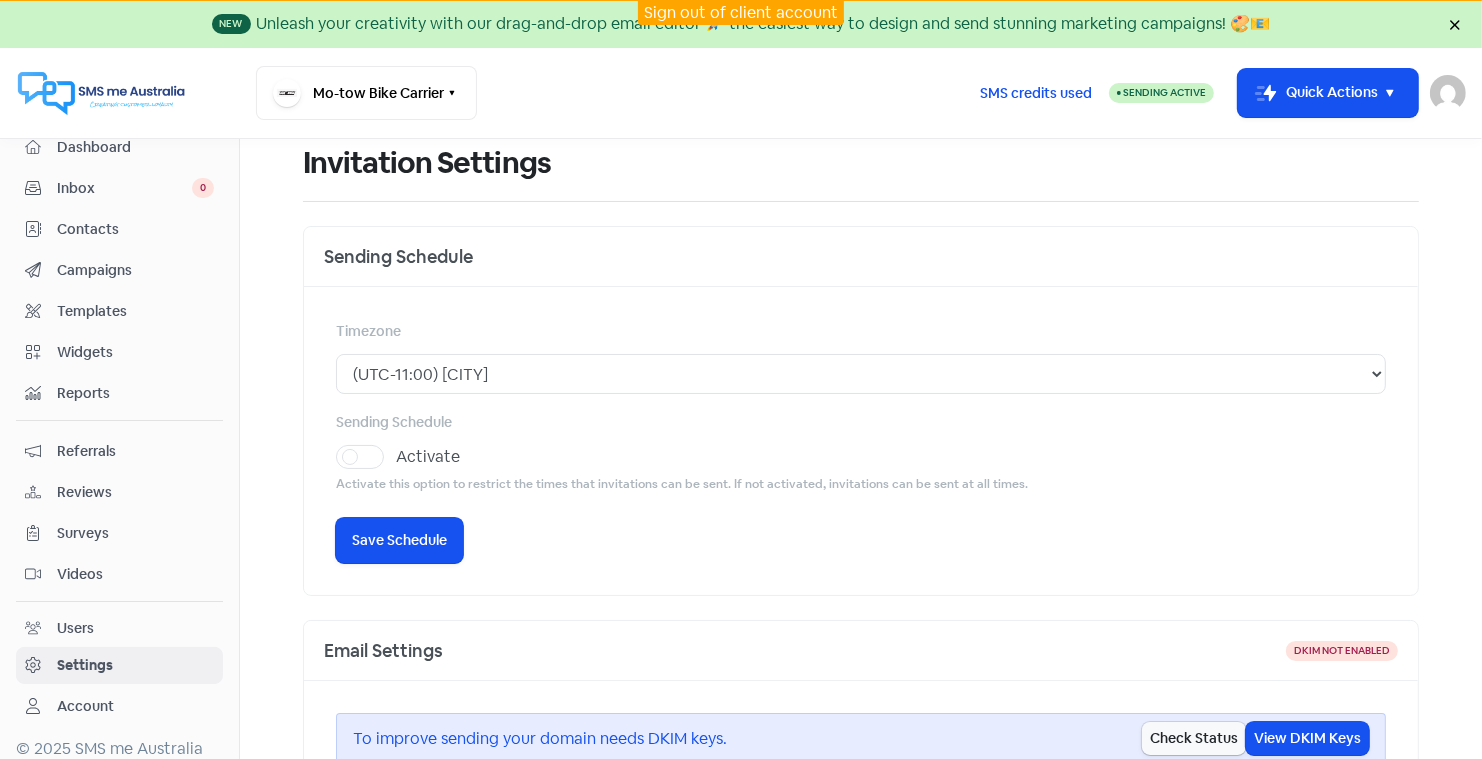 click on "Activate" at bounding box center (428, 457) 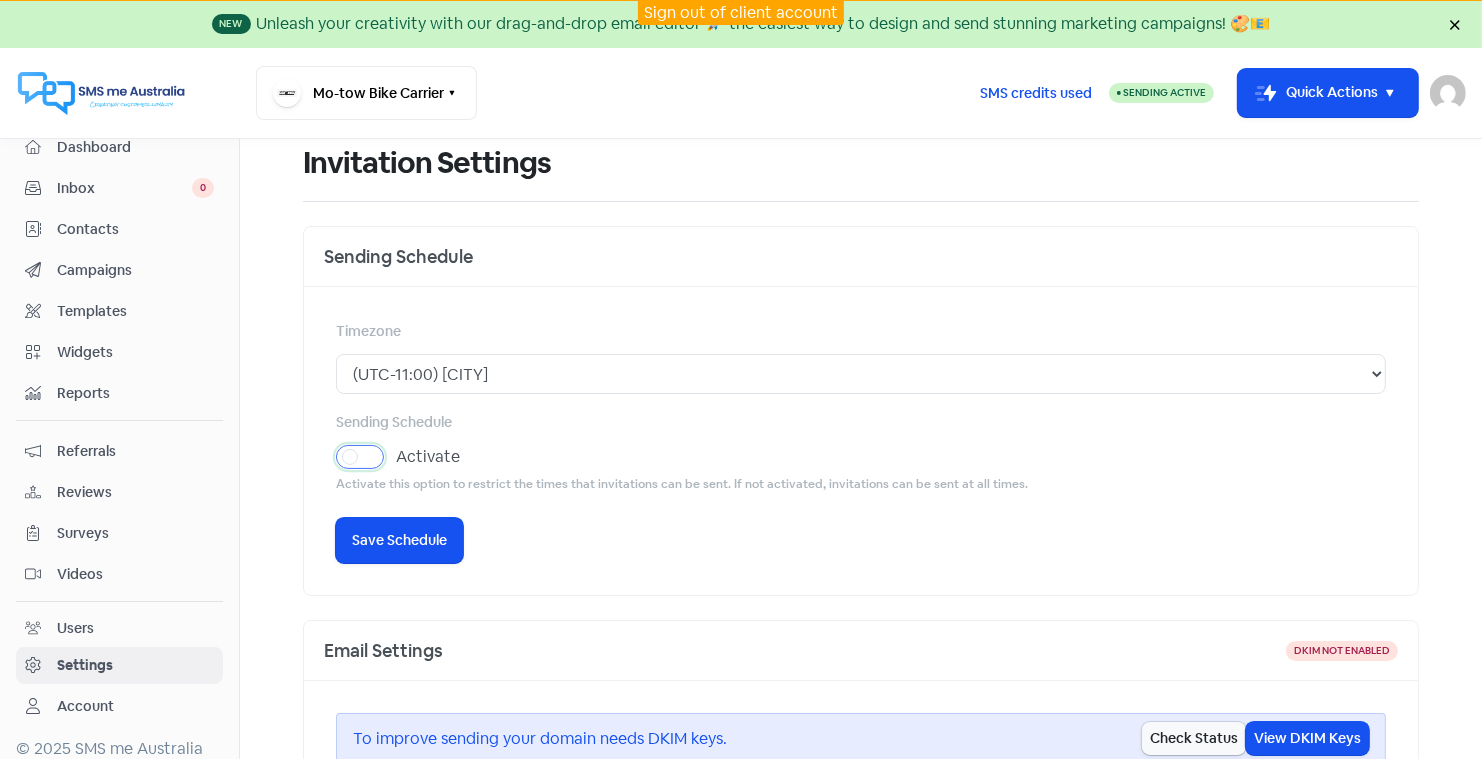 click on "Activate" at bounding box center (402, 451) 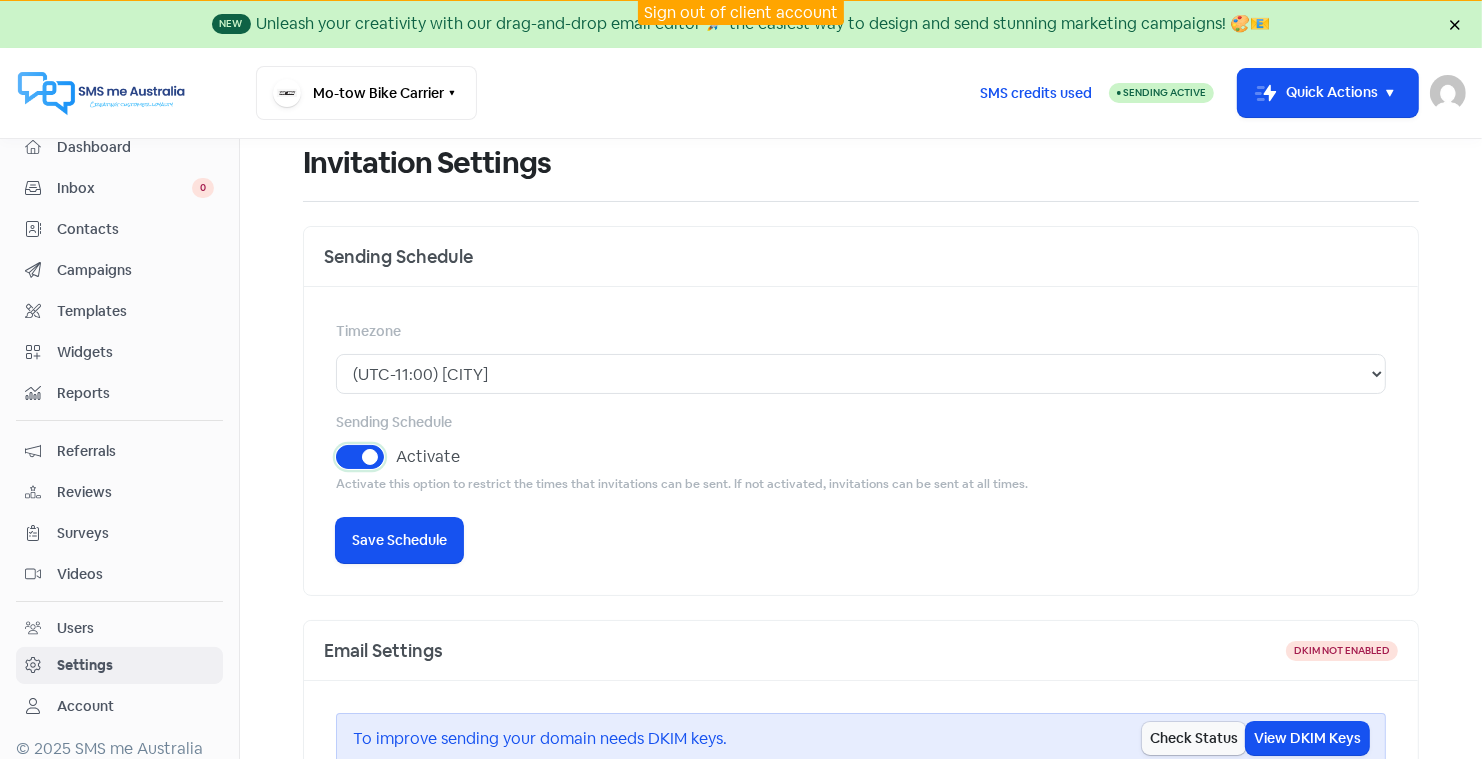 select on "09:00:00" 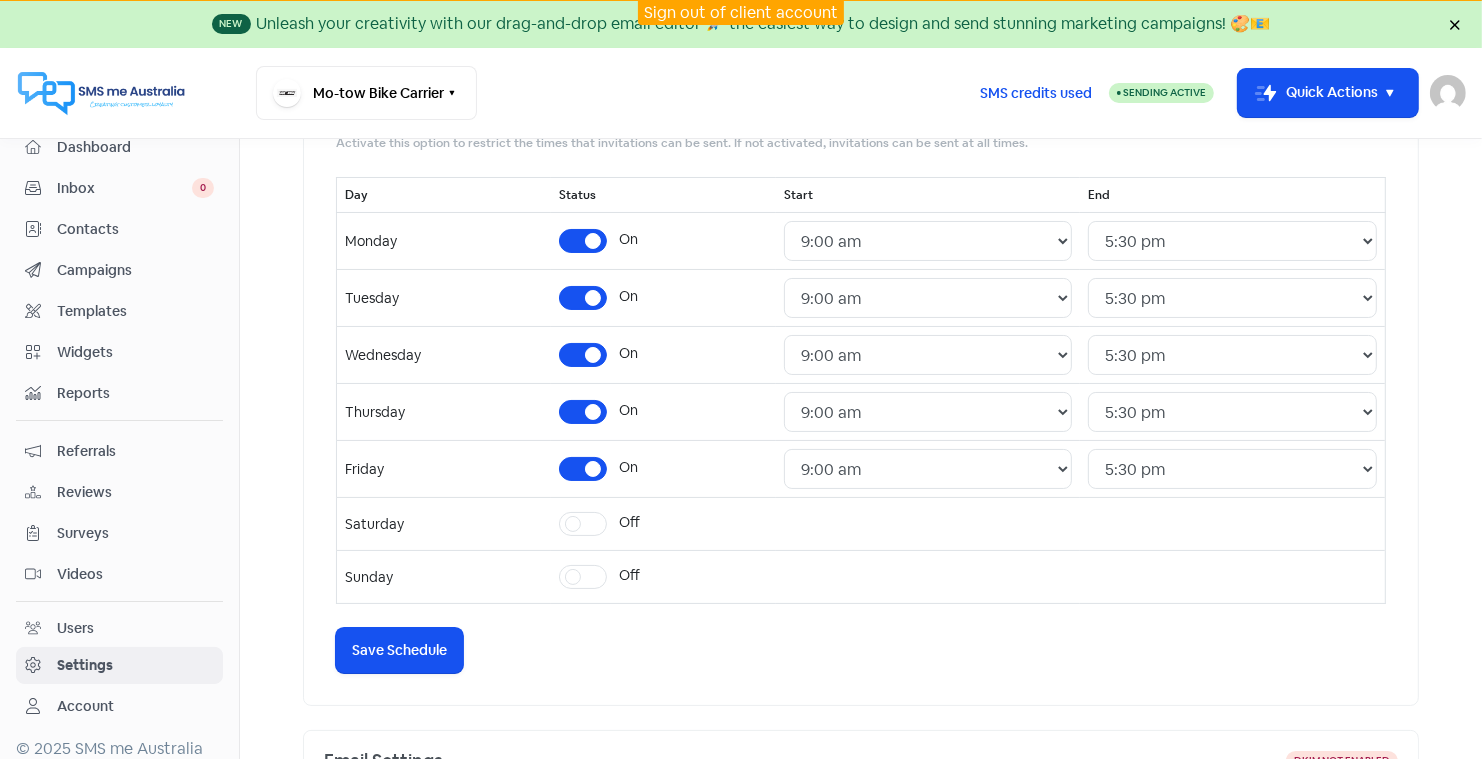 scroll, scrollTop: 397, scrollLeft: 0, axis: vertical 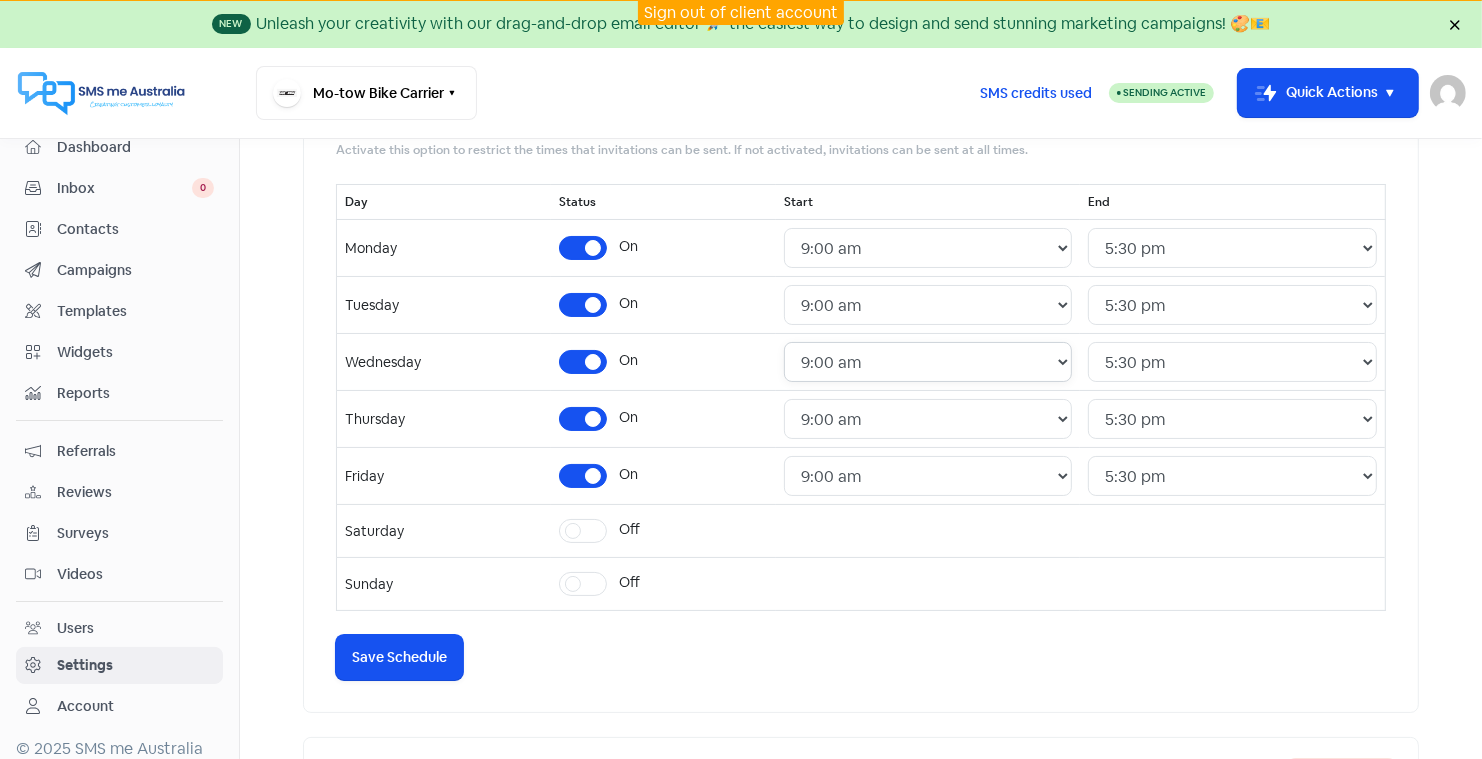 click on "(UTC-05:00) [CITY]" at bounding box center (928, 362) 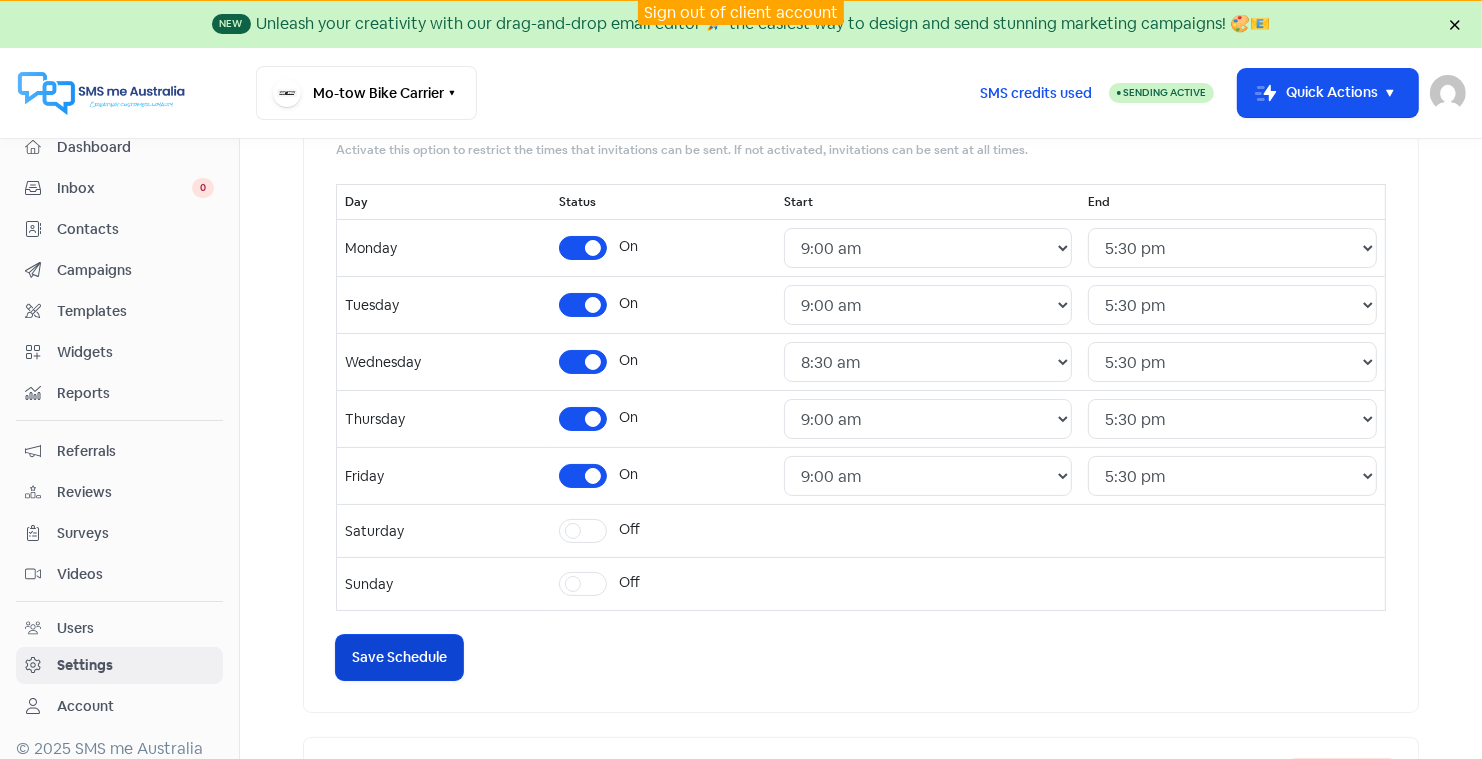 click on "Save Schedule" at bounding box center (399, 657) 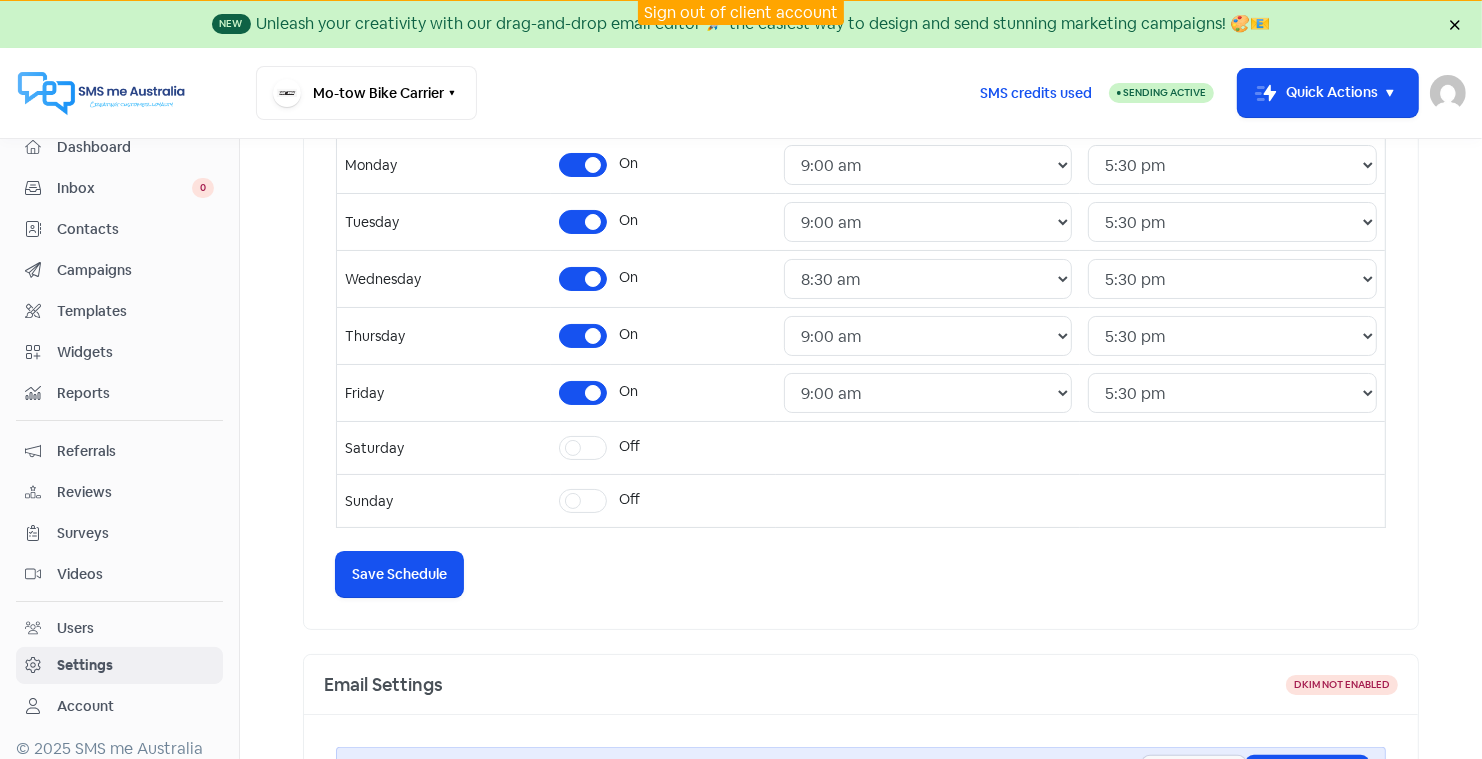 scroll, scrollTop: 0, scrollLeft: 0, axis: both 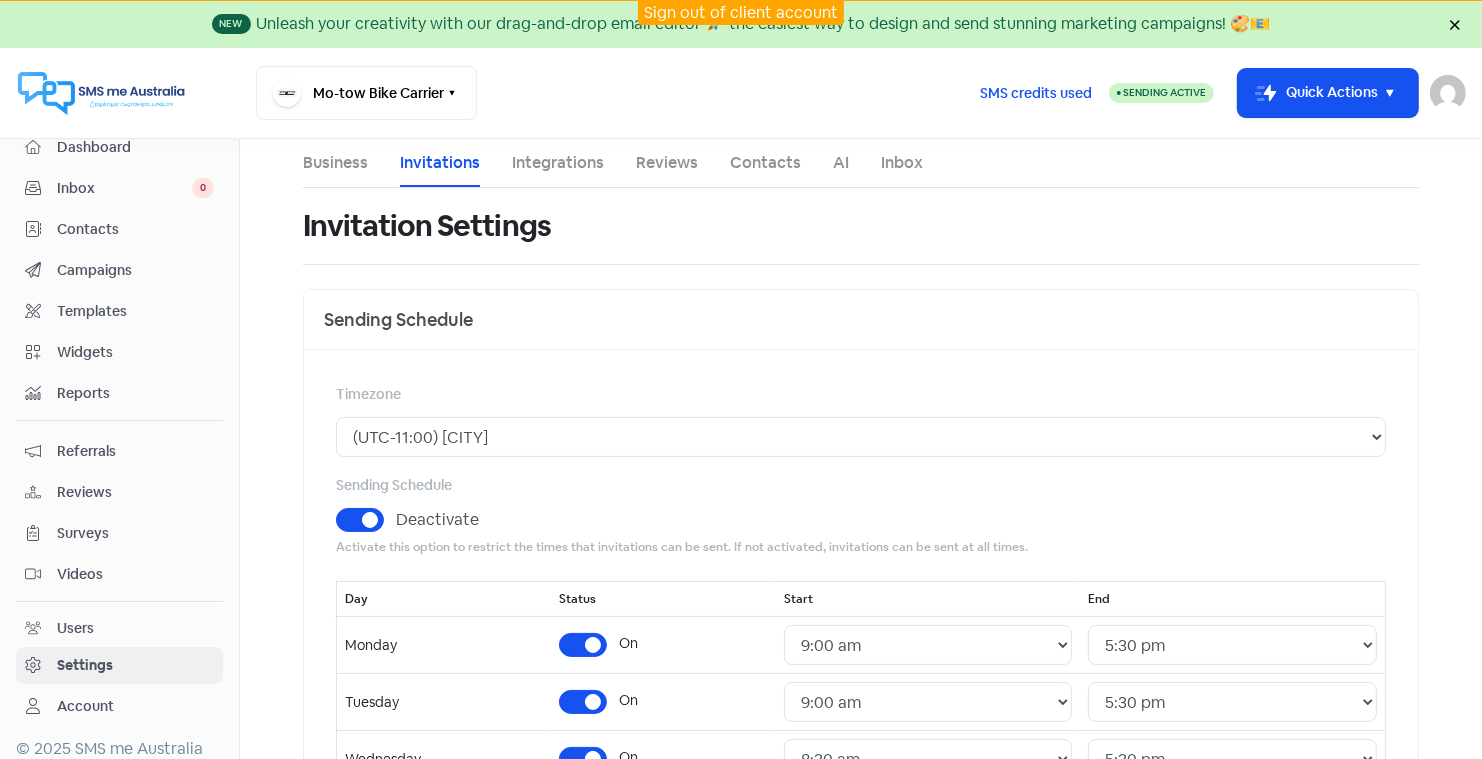 click on "Contacts" at bounding box center [135, 229] 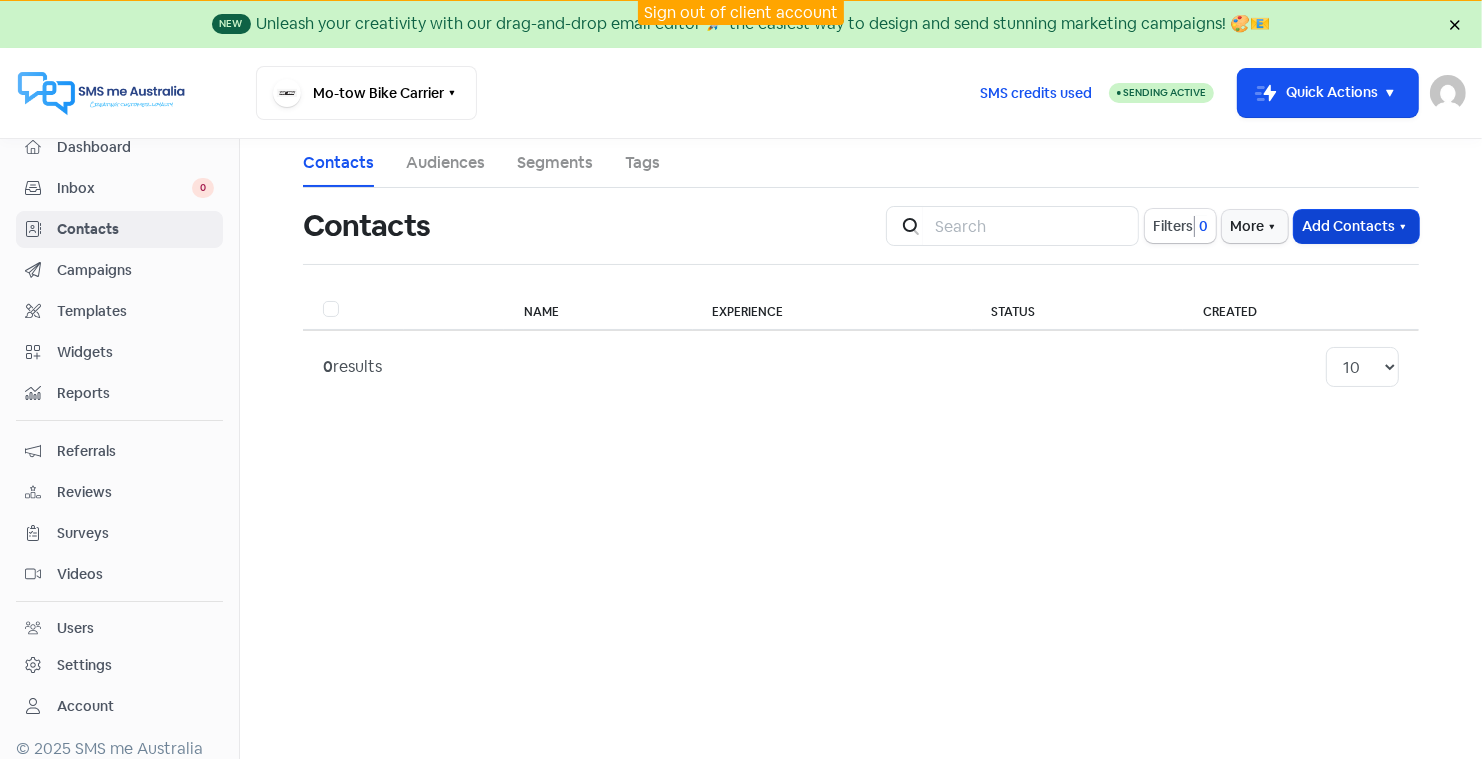 click on "Add Contacts" at bounding box center (1356, 226) 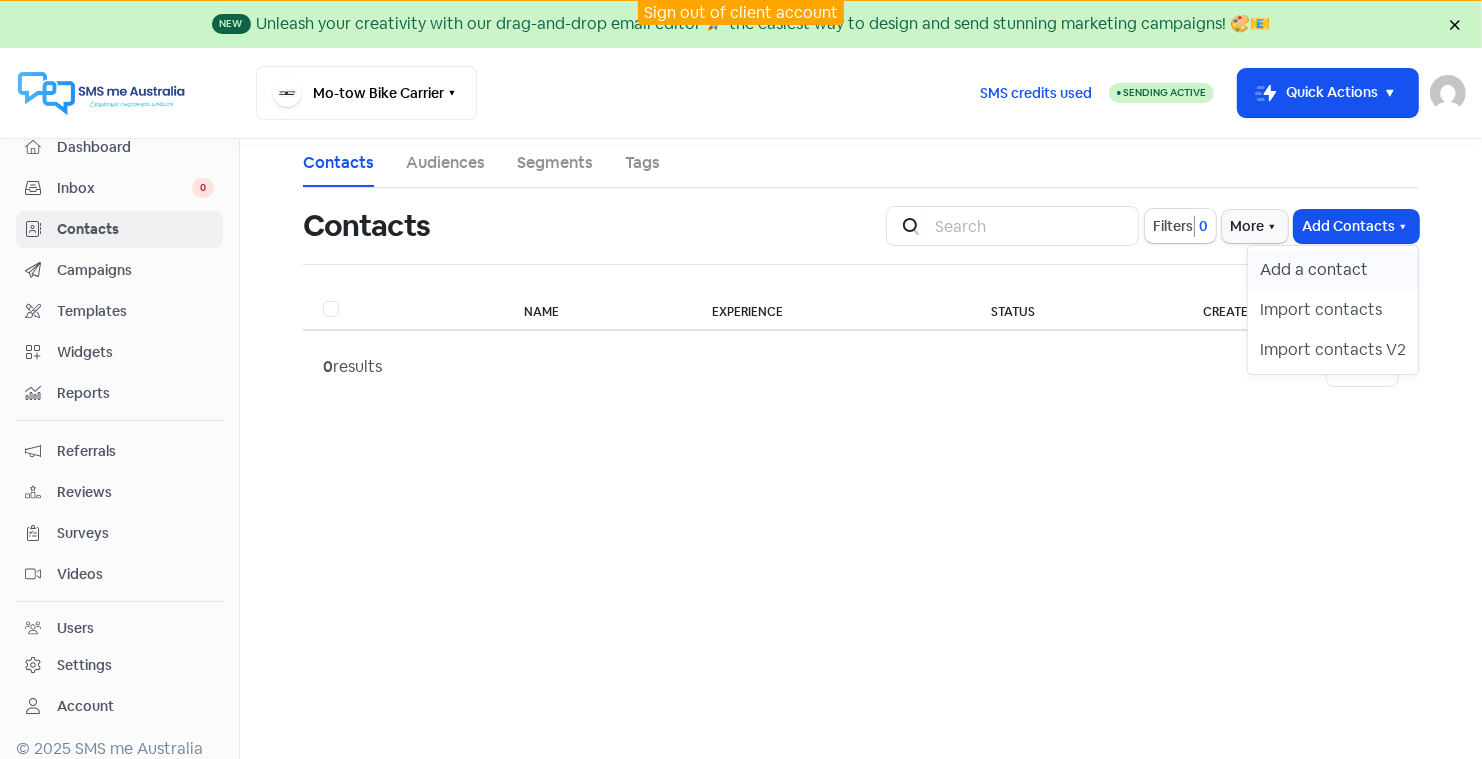 click on "Add a contact" at bounding box center [1333, 270] 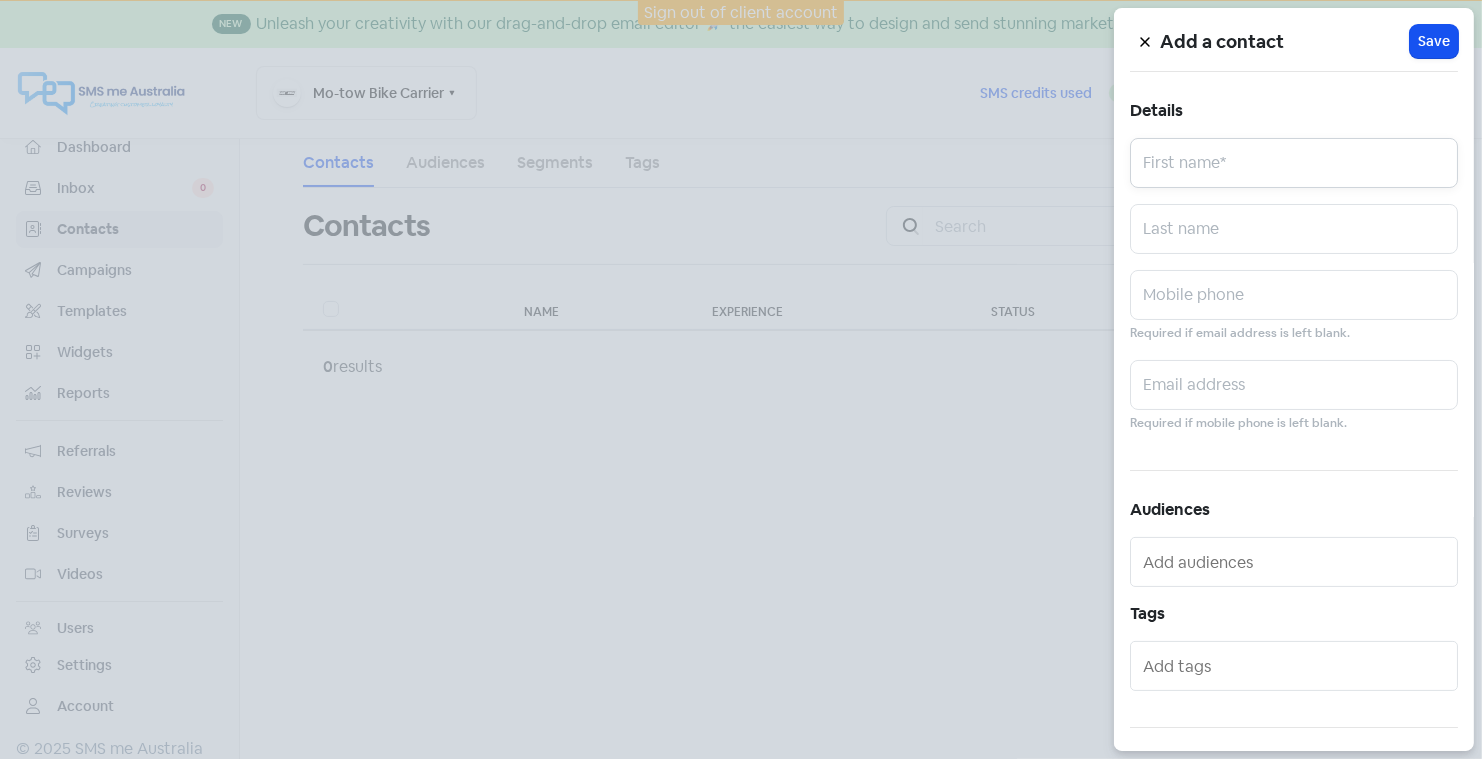 click at bounding box center (1294, 163) 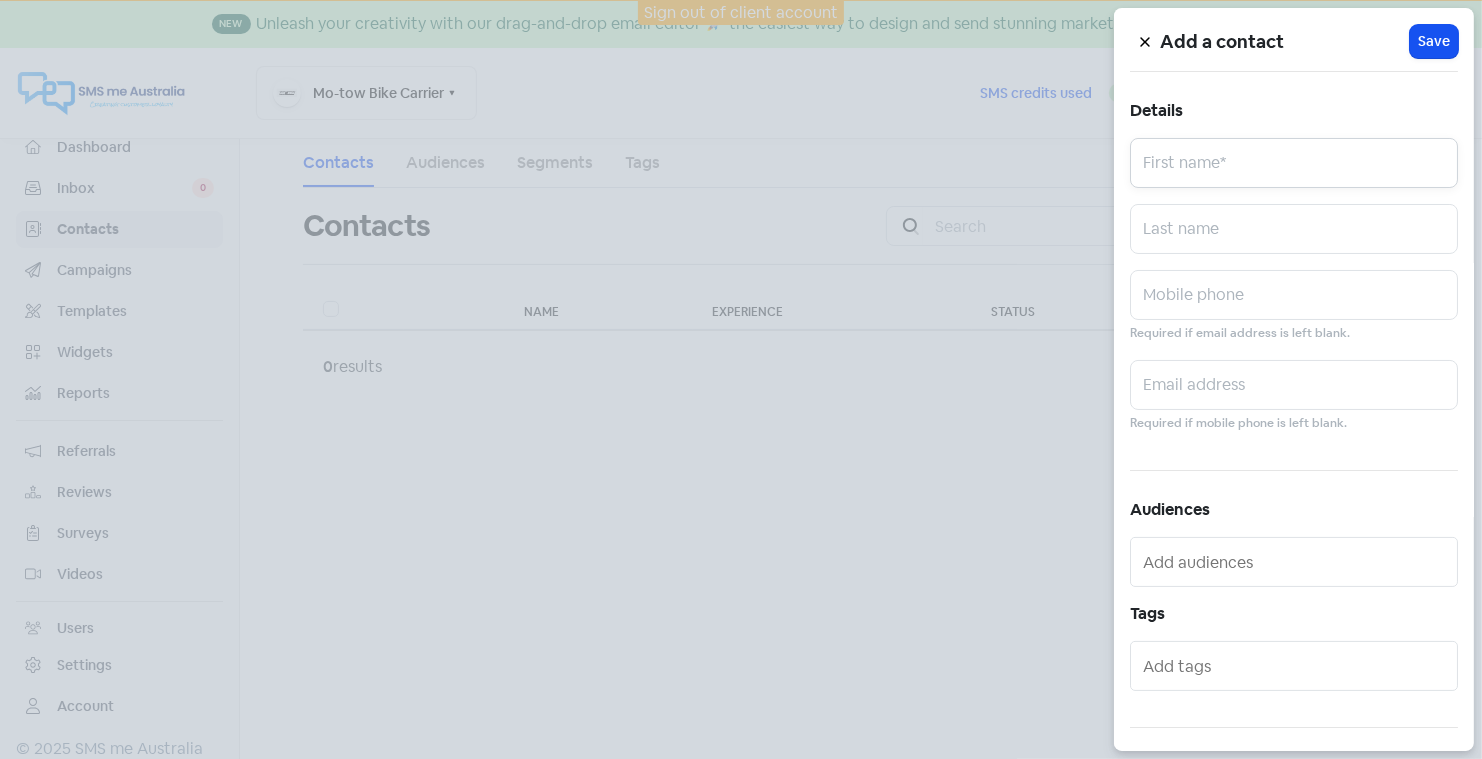 type on "[FIRST]" 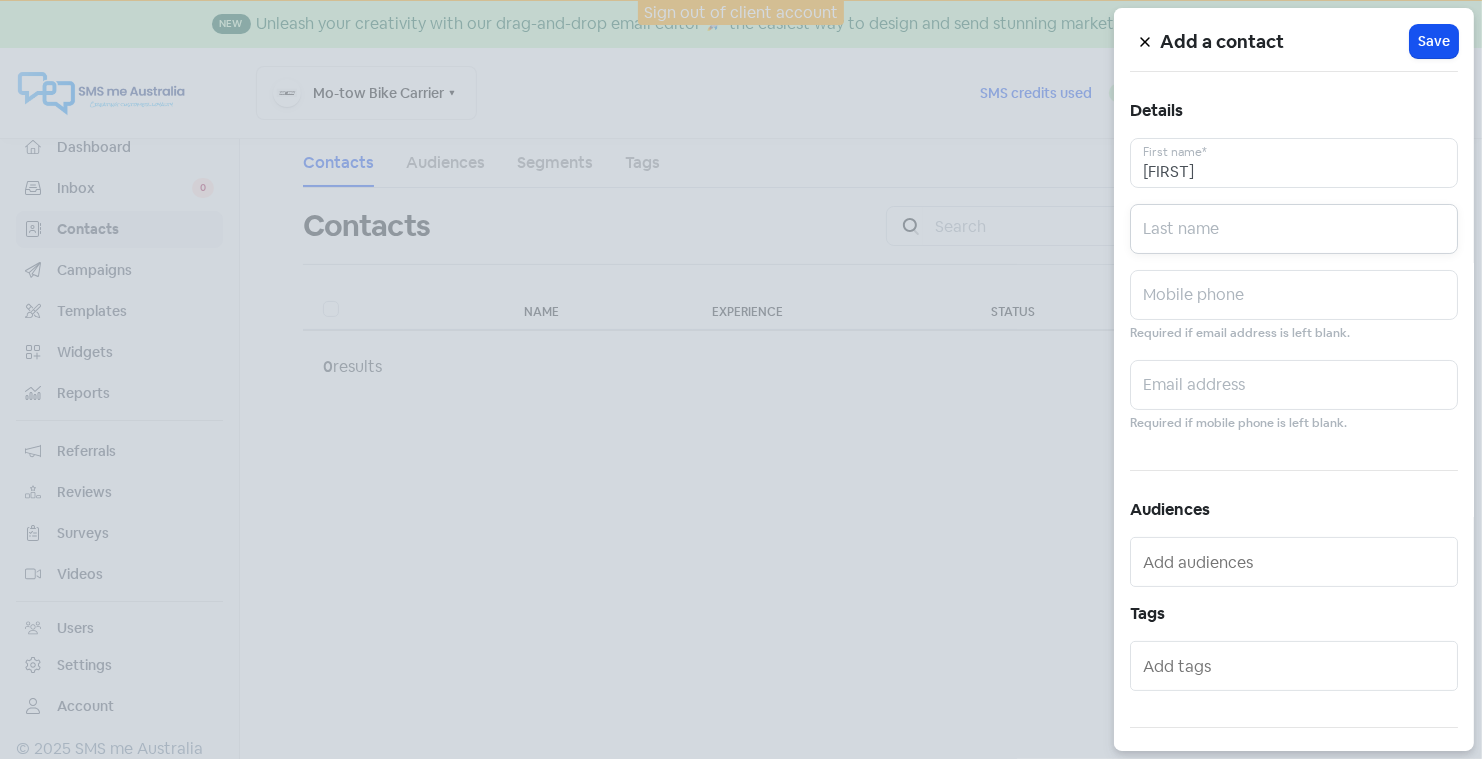 type on "[LAST]" 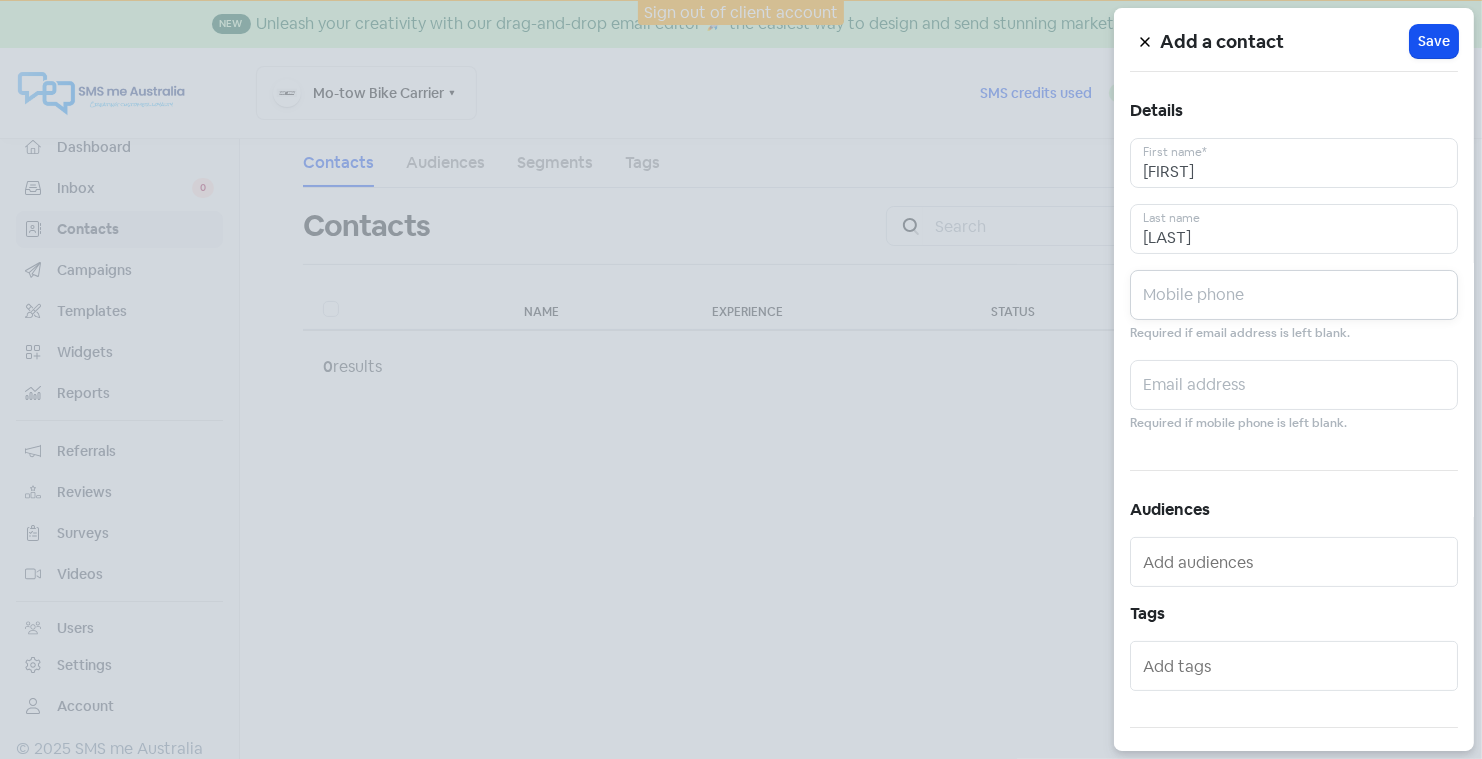 type on "[PHONE]" 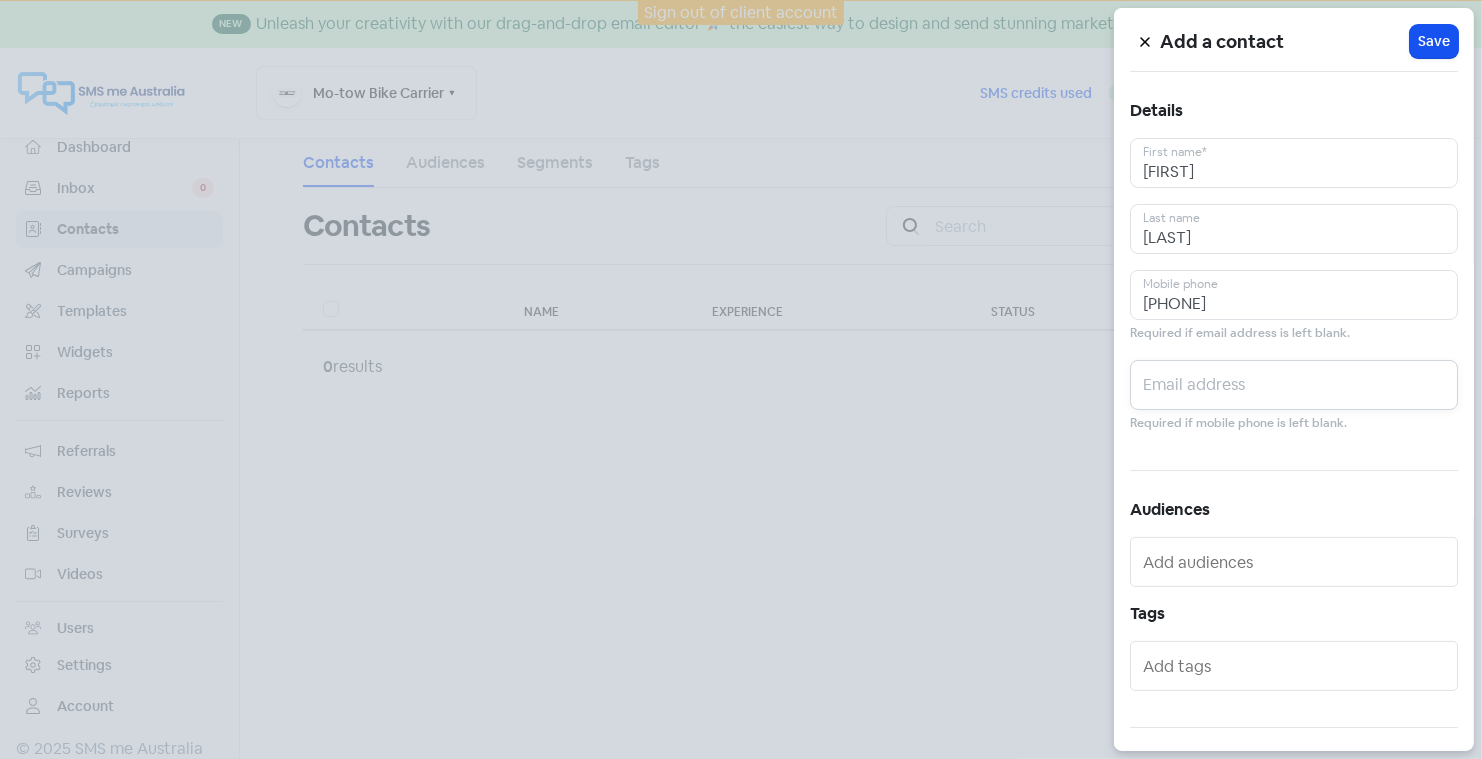 type on "<[EMAIL]>" 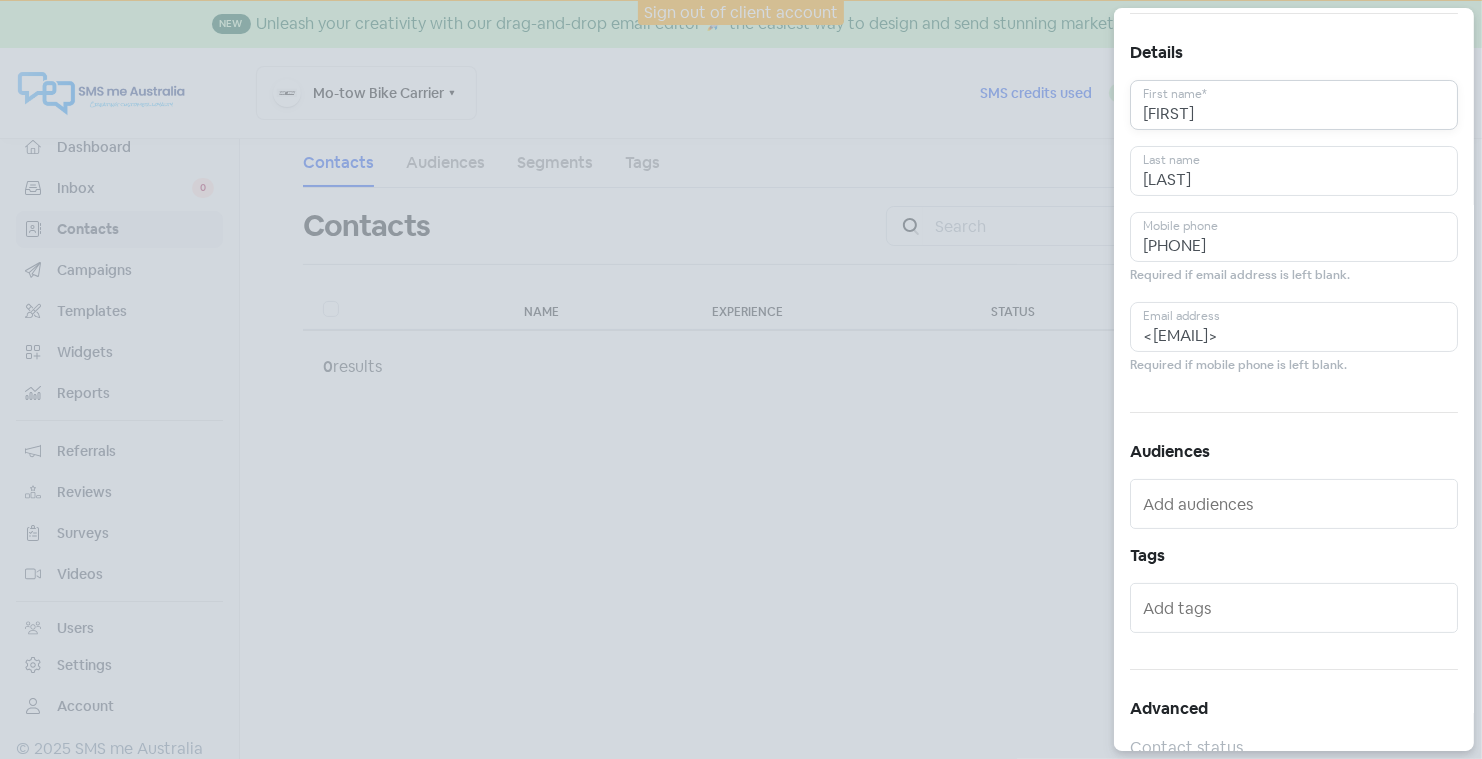 scroll, scrollTop: 0, scrollLeft: 0, axis: both 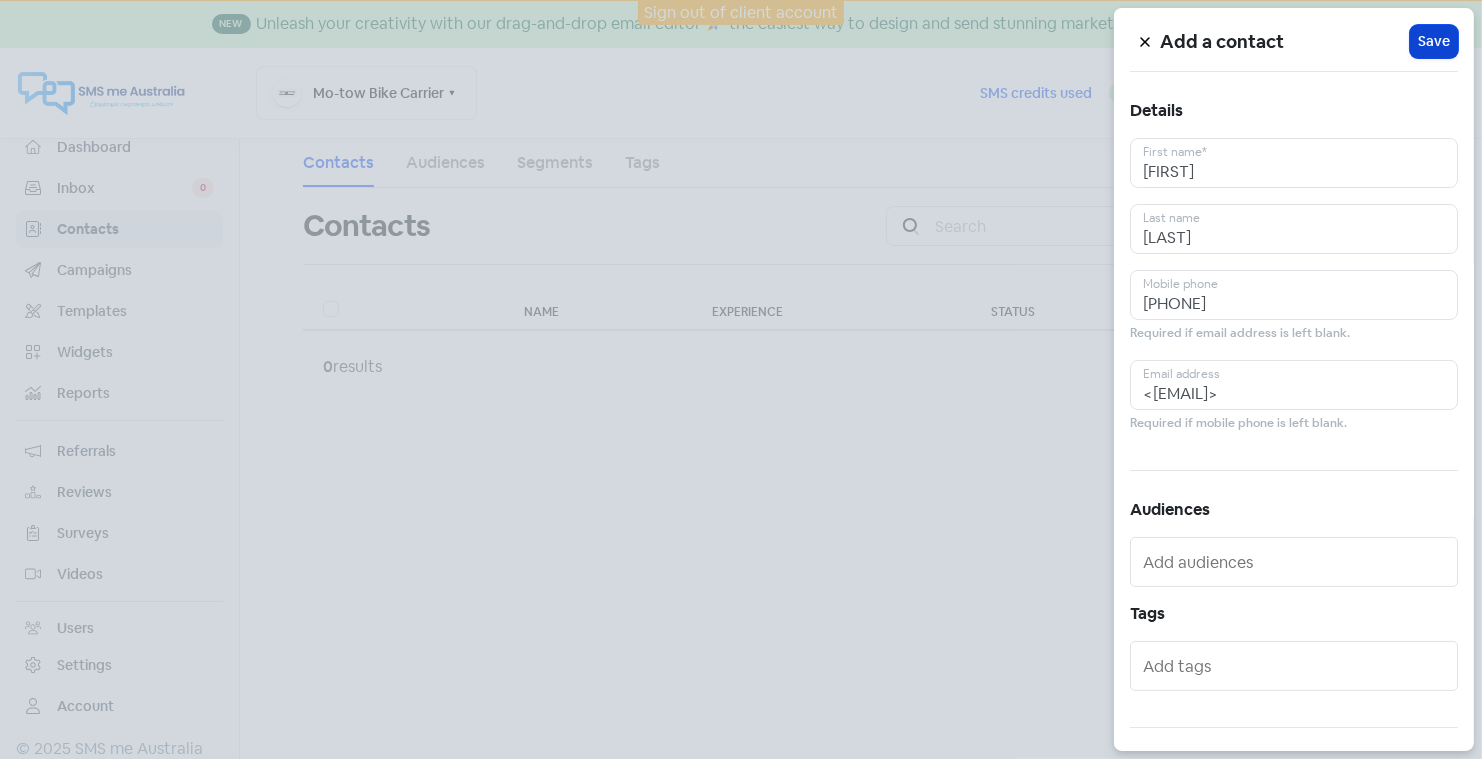 click on "Save" at bounding box center (1434, 41) 